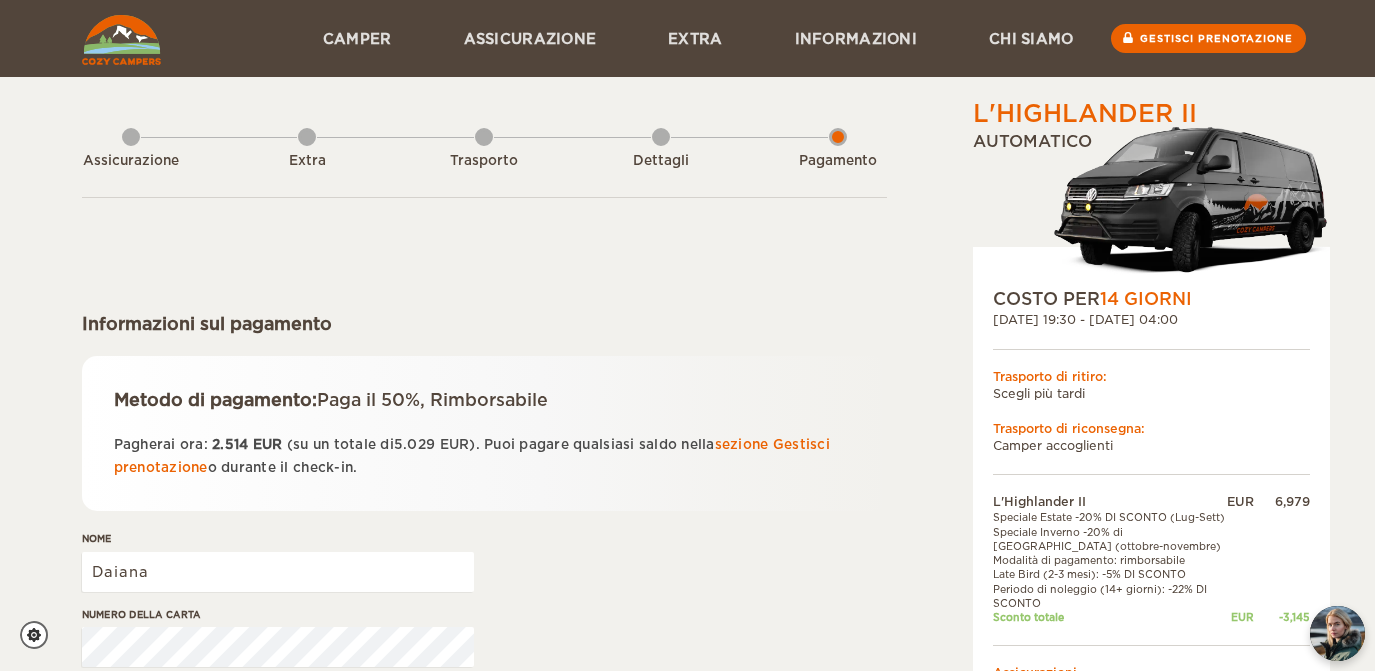 scroll, scrollTop: 301, scrollLeft: 0, axis: vertical 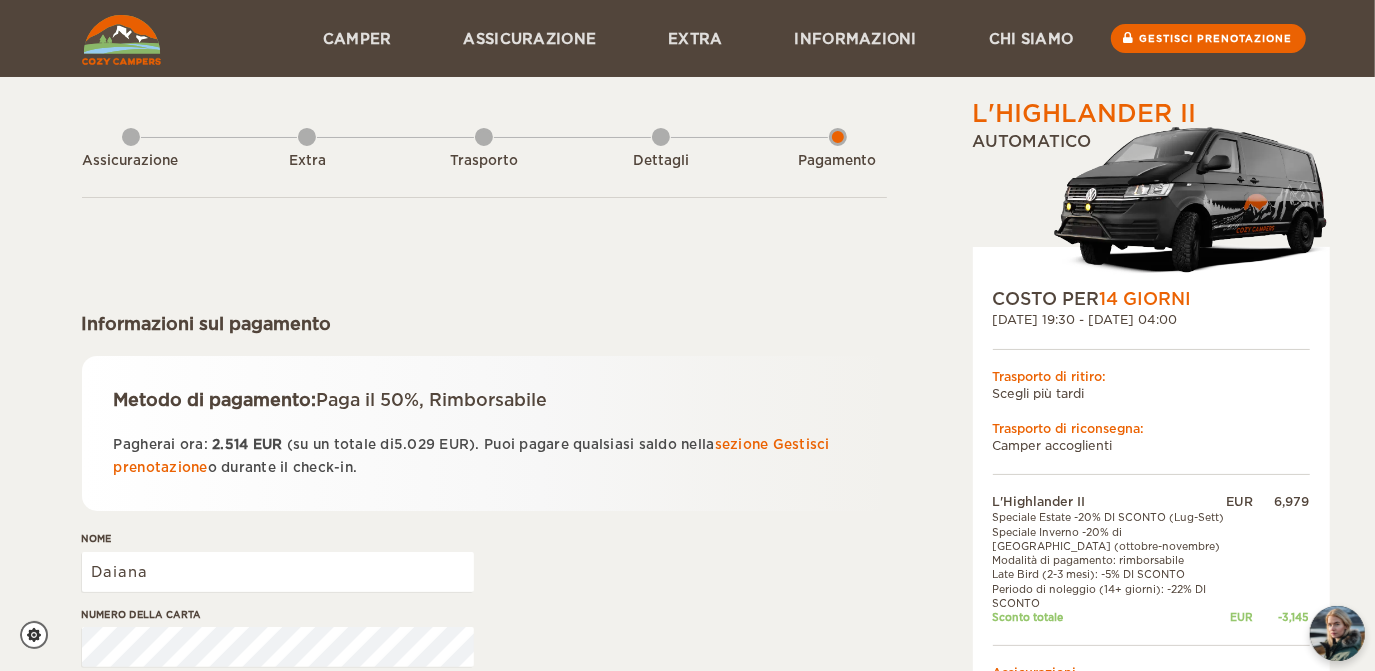 click on "Informazioni sul pagamento
Metodo di pagamento:  Paga il 50%, Rimborsabile
Pagherai ora:    2.514   EUR    (su un totale di  5.029   EUR ). Puoi pagare qualsiasi saldo nella  sezione Gestisci prenotazione  o durante il check-in.
Nome
Daiana
Numero della carta
Data di scadenza
Codice di sicurezza
Conferma il pagamento" at bounding box center [484, 529] 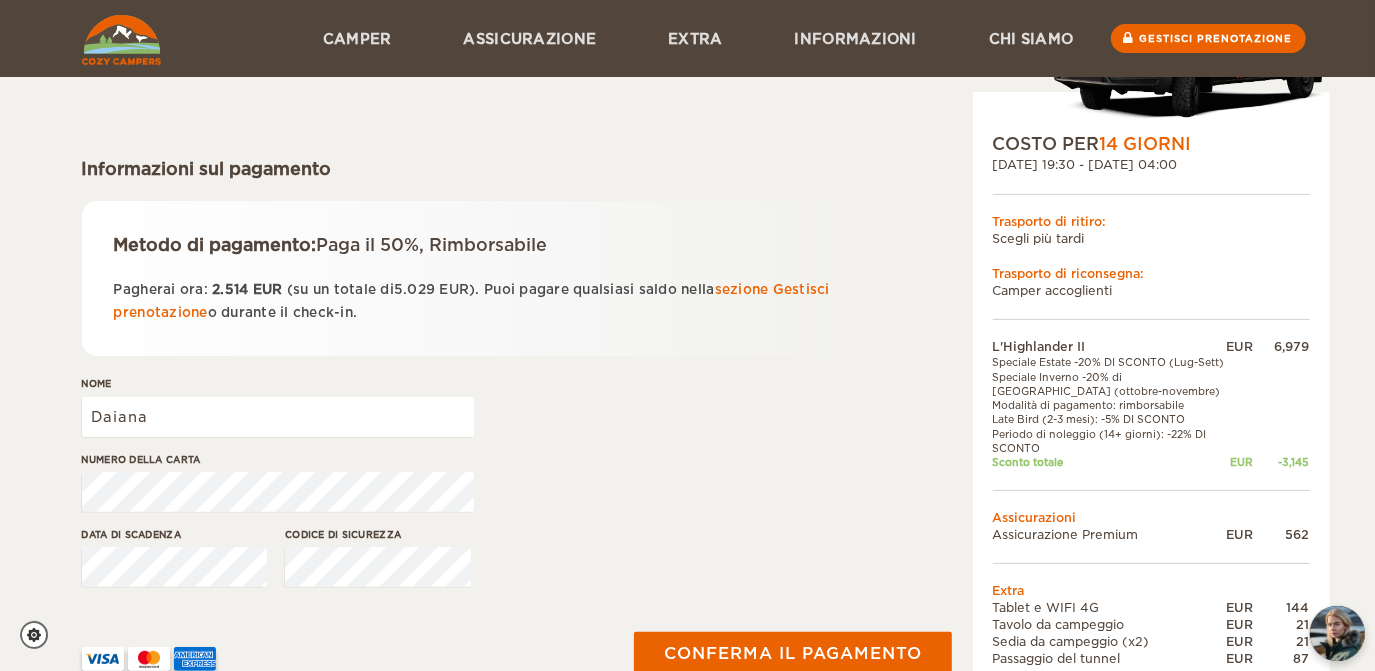 scroll, scrollTop: 0, scrollLeft: 0, axis: both 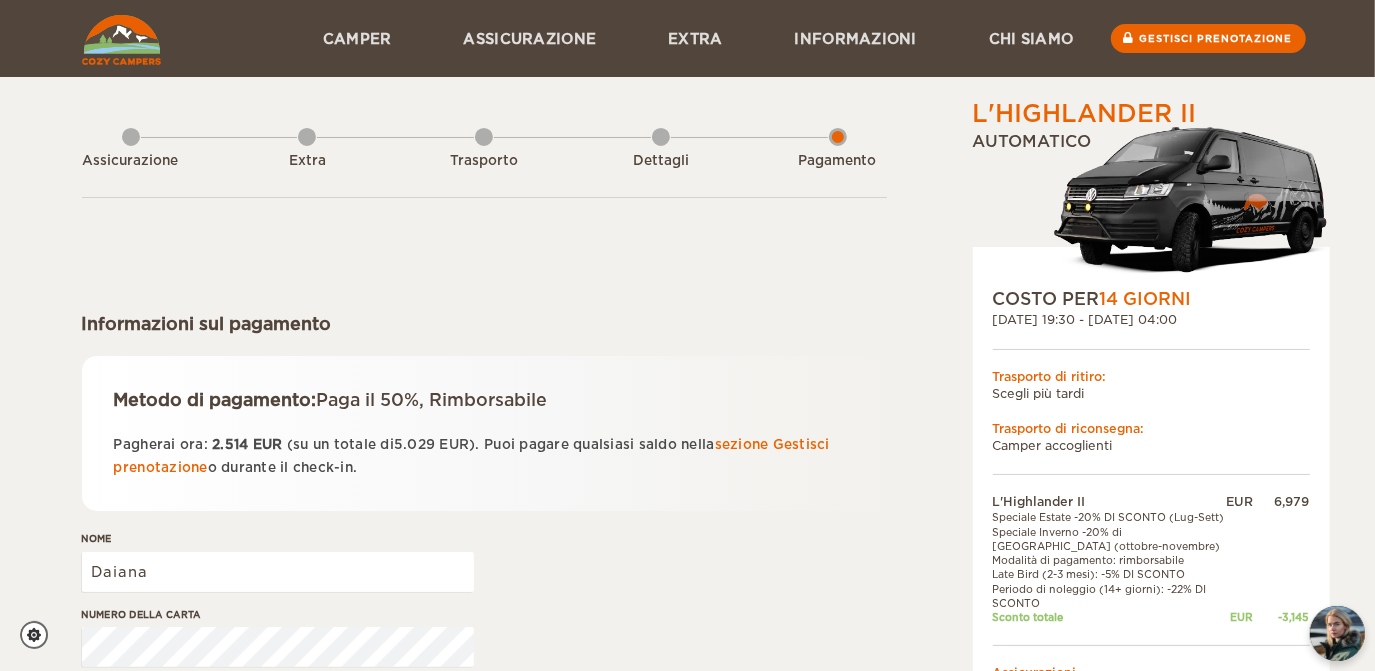 click on "Informazioni sul pagamento
Metodo di pagamento:  Paga il 50%, Rimborsabile
Pagherai ora:    2.514   EUR    (su un totale di  5.029   EUR ). Puoi pagare qualsiasi saldo nella  sezione Gestisci prenotazione  o durante il check-in.
Nome
Daiana
Numero della carta
Data di scadenza
Codice di sicurezza
Conferma il pagamento" at bounding box center [484, 529] 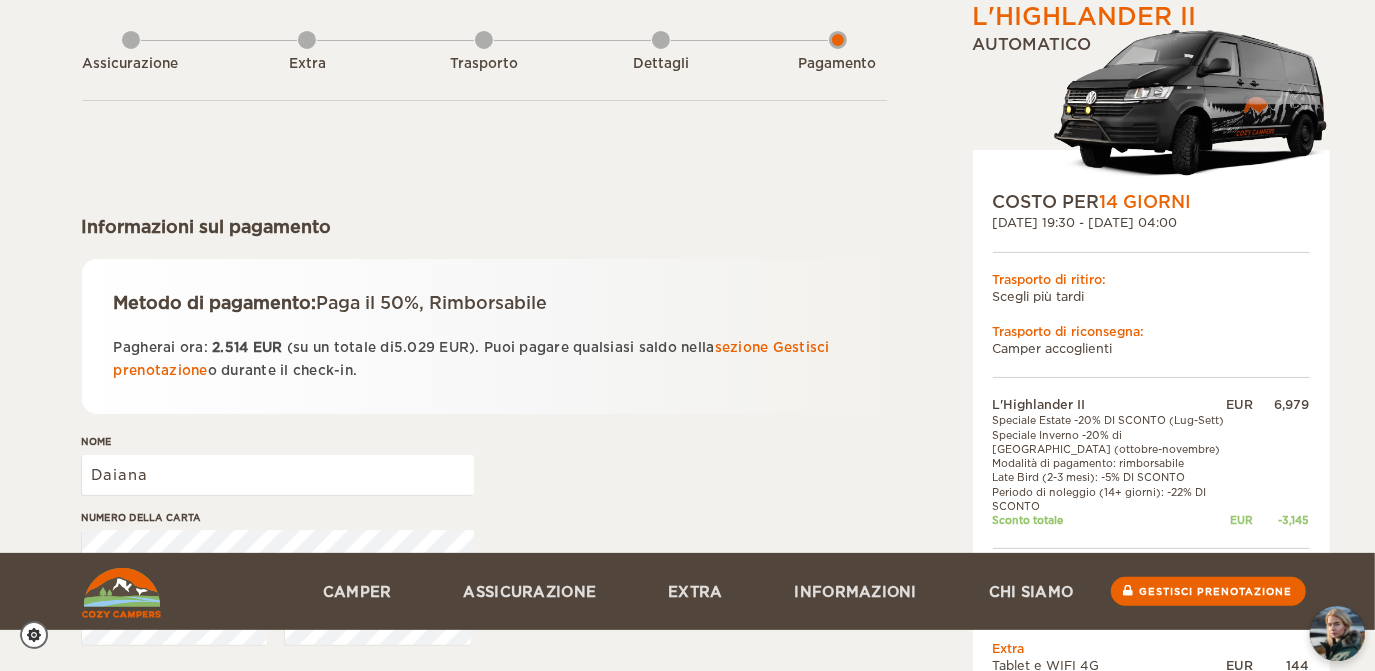 scroll, scrollTop: 0, scrollLeft: 0, axis: both 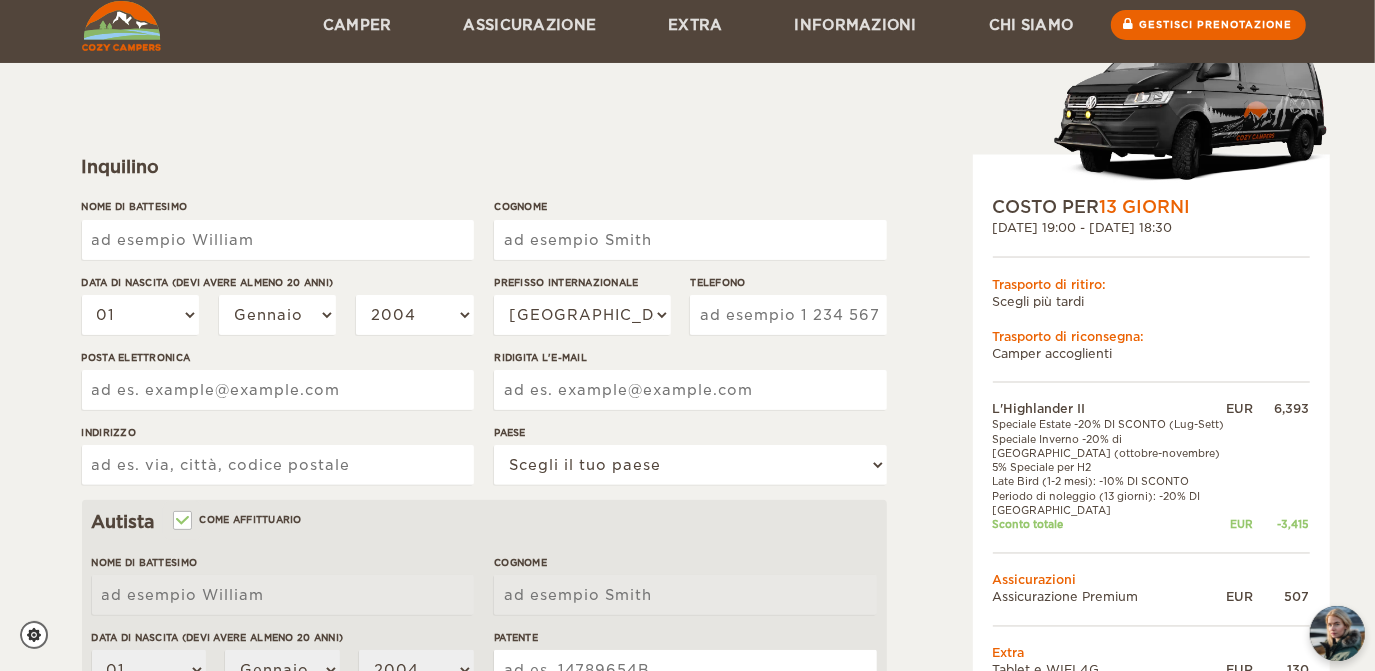 click on "Nome di battesimo" at bounding box center (278, 240) 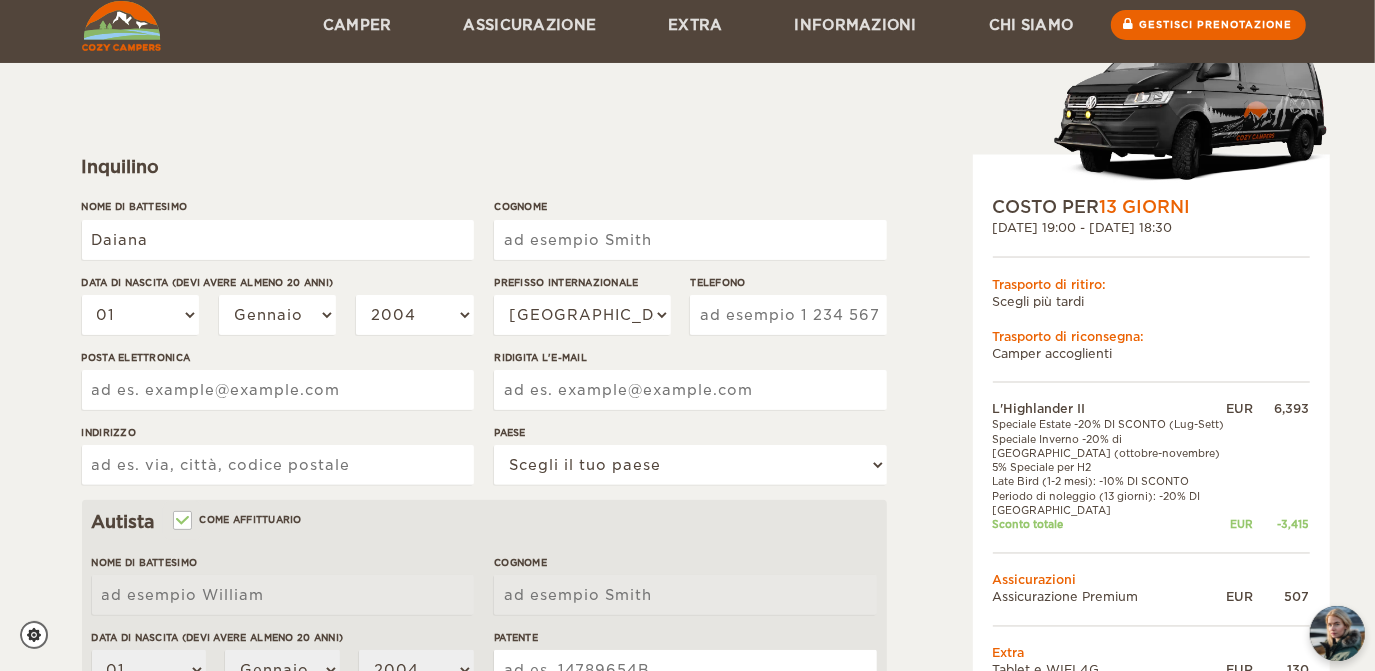type on "Martinenghi" 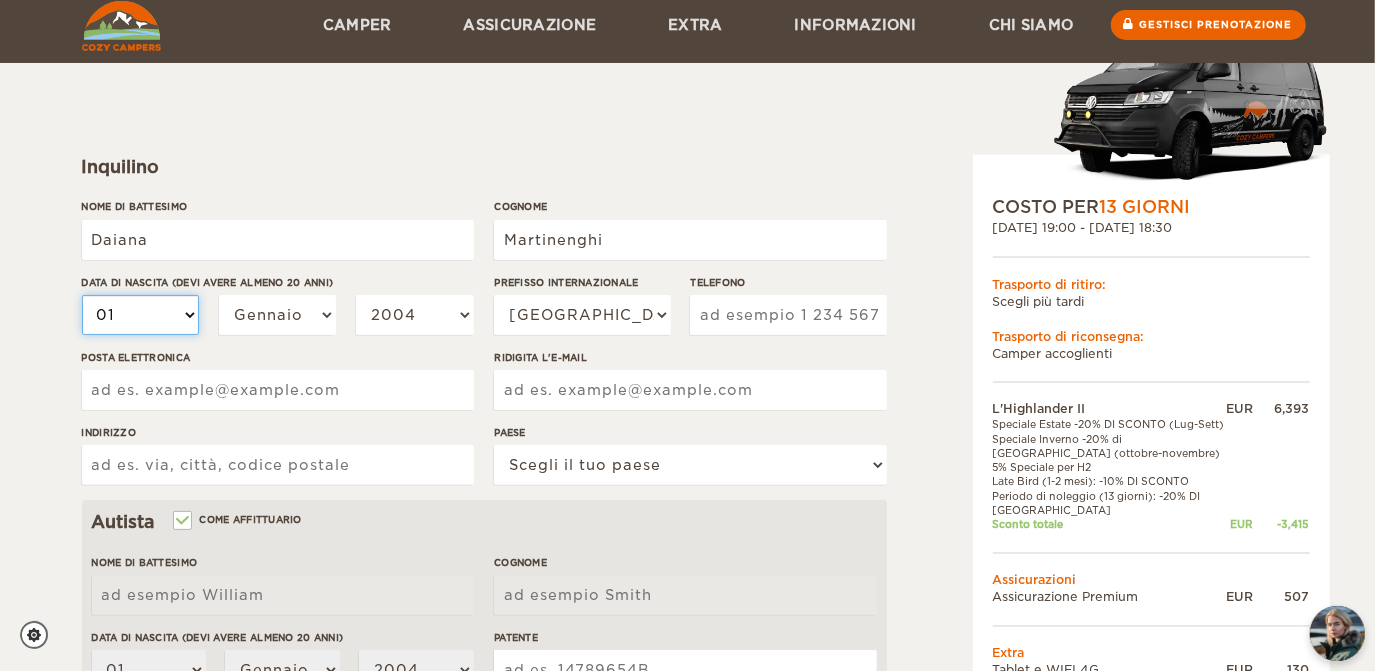 select on "22" 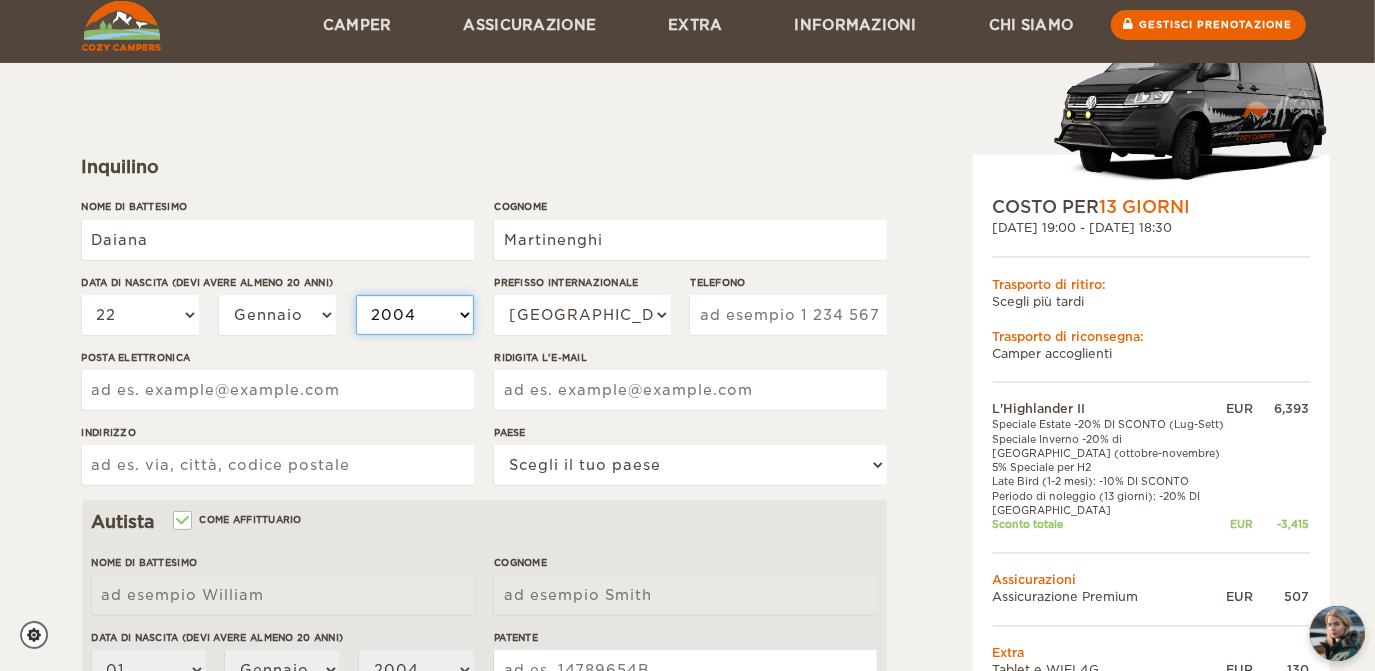 select on "1997" 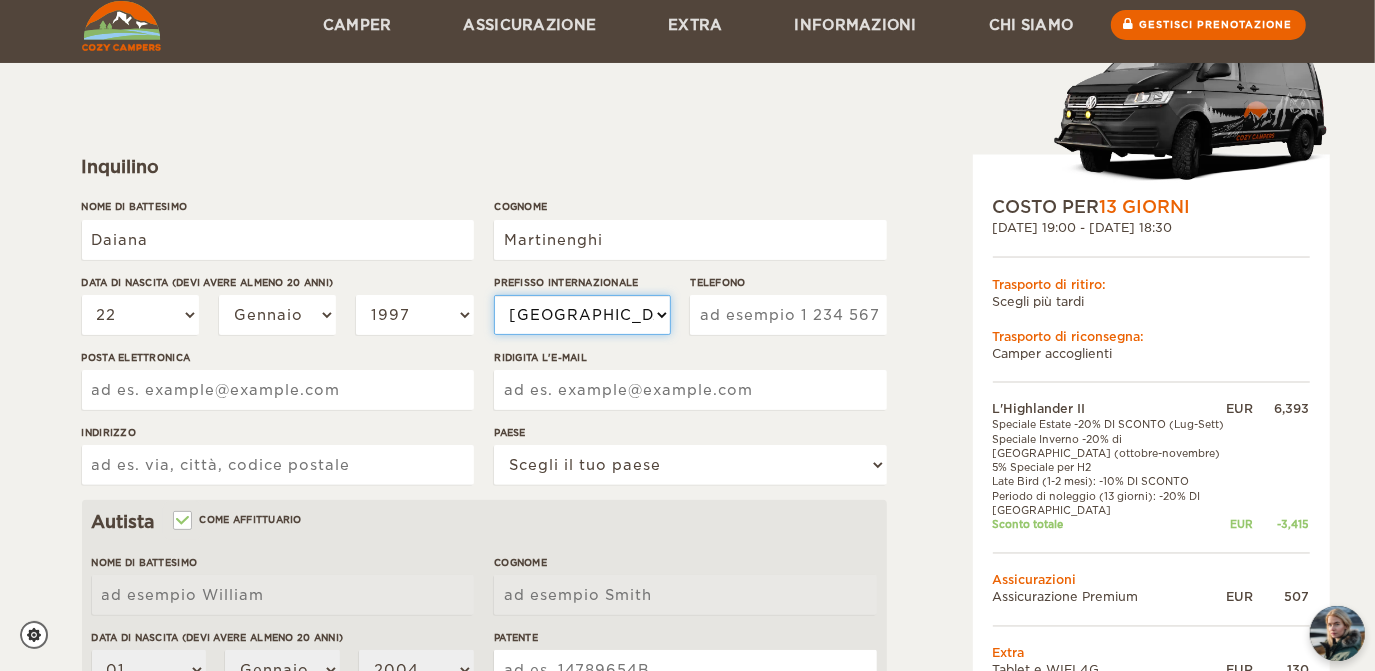select on "41" 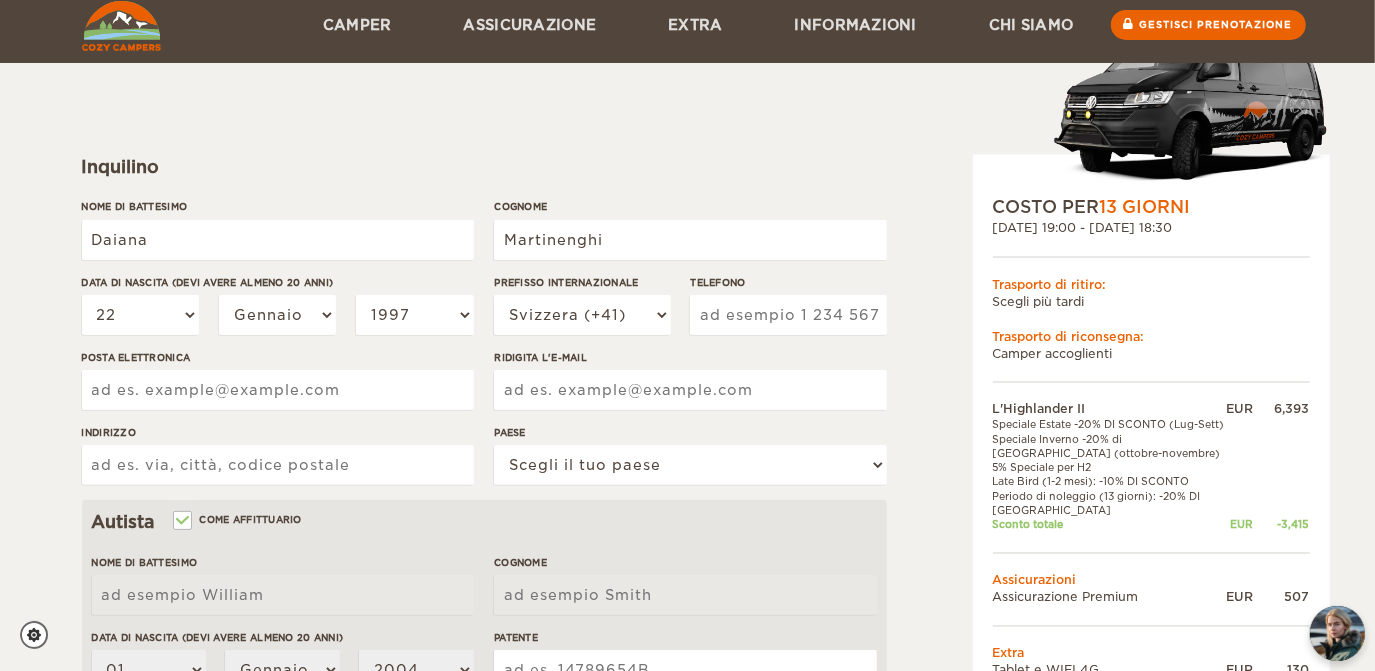 type on "[EMAIL_ADDRESS][PERSON_NAME][DOMAIN_NAME]" 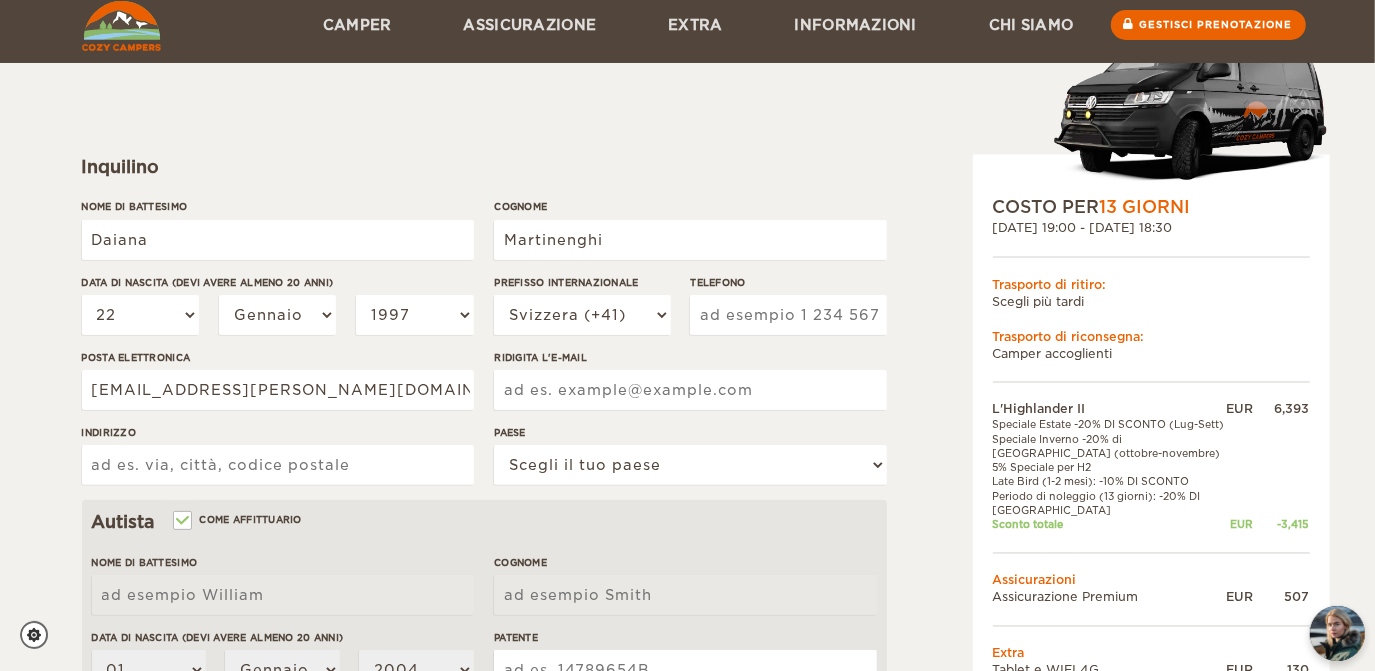 type on "[EMAIL_ADDRESS][PERSON_NAME][DOMAIN_NAME]" 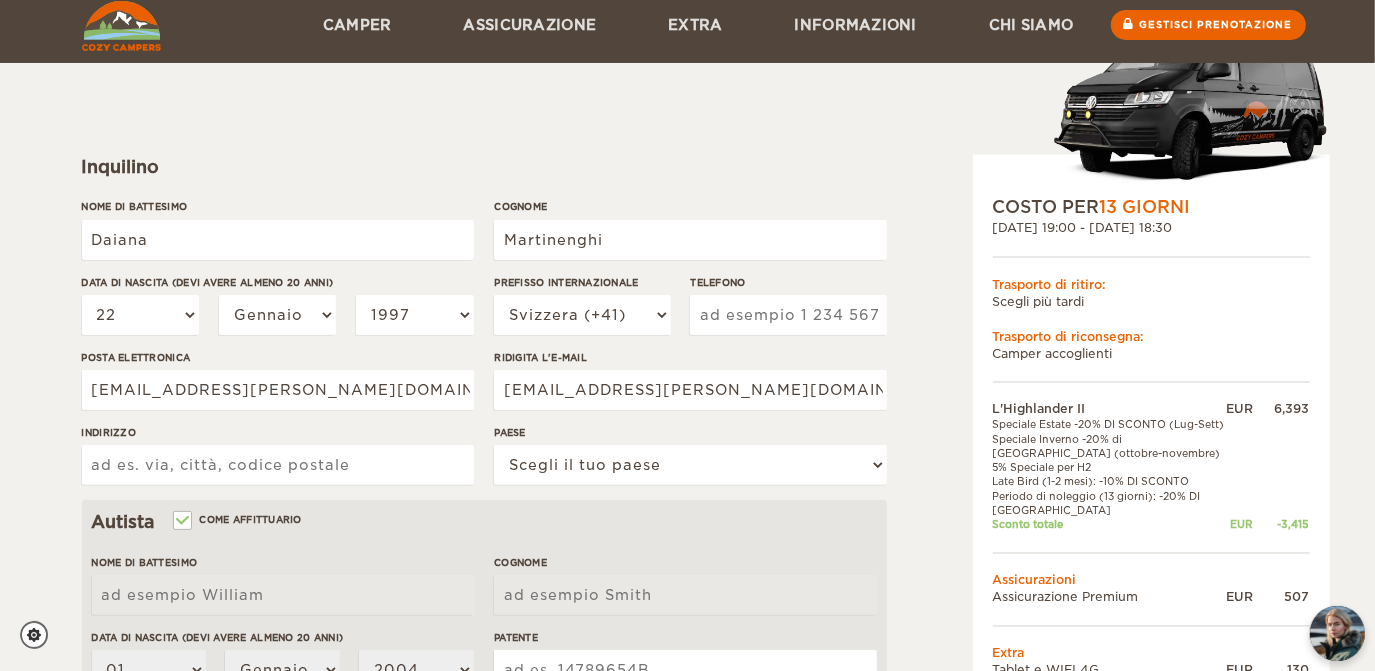 type on "[STREET_ADDRESS]" 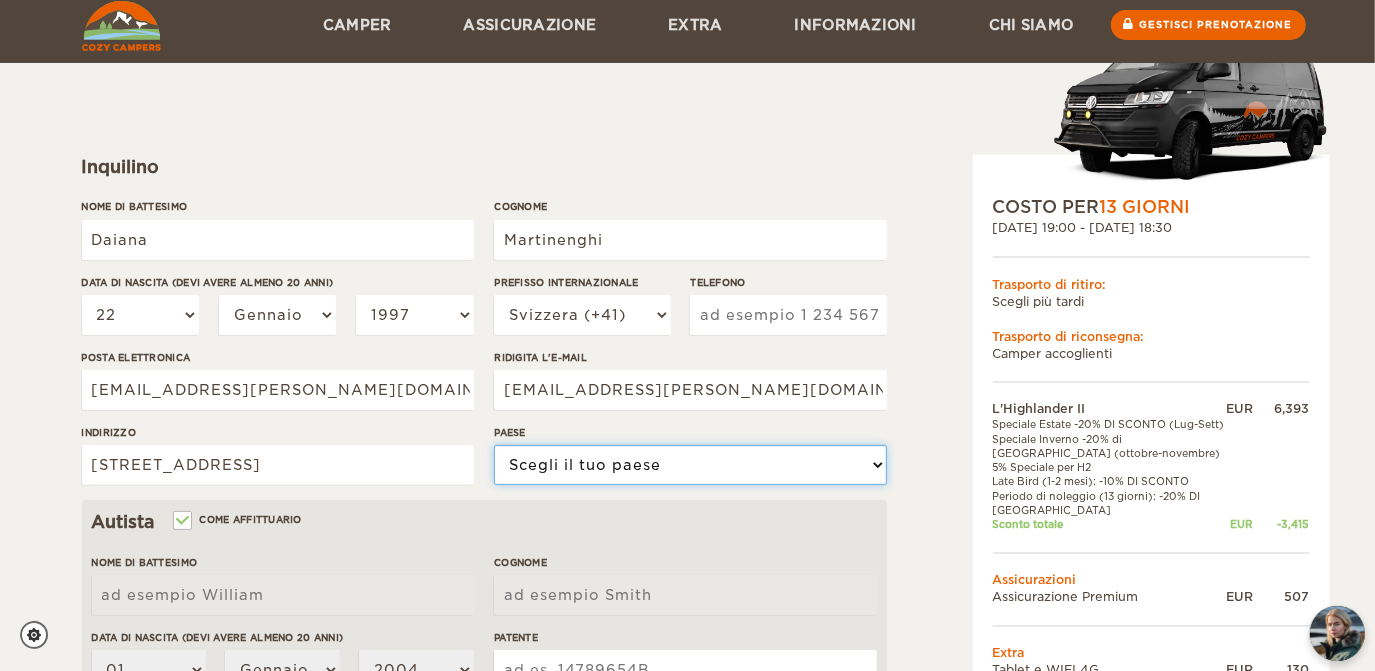 select on "202" 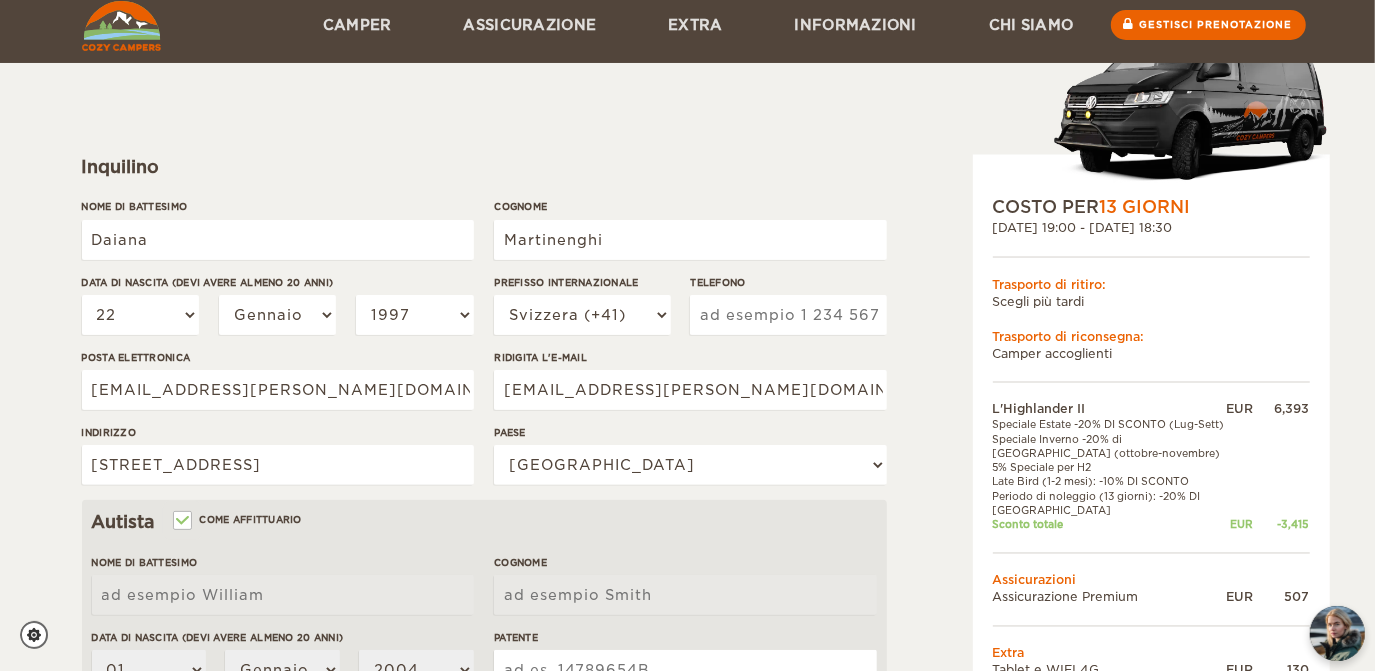type on "007556214014" 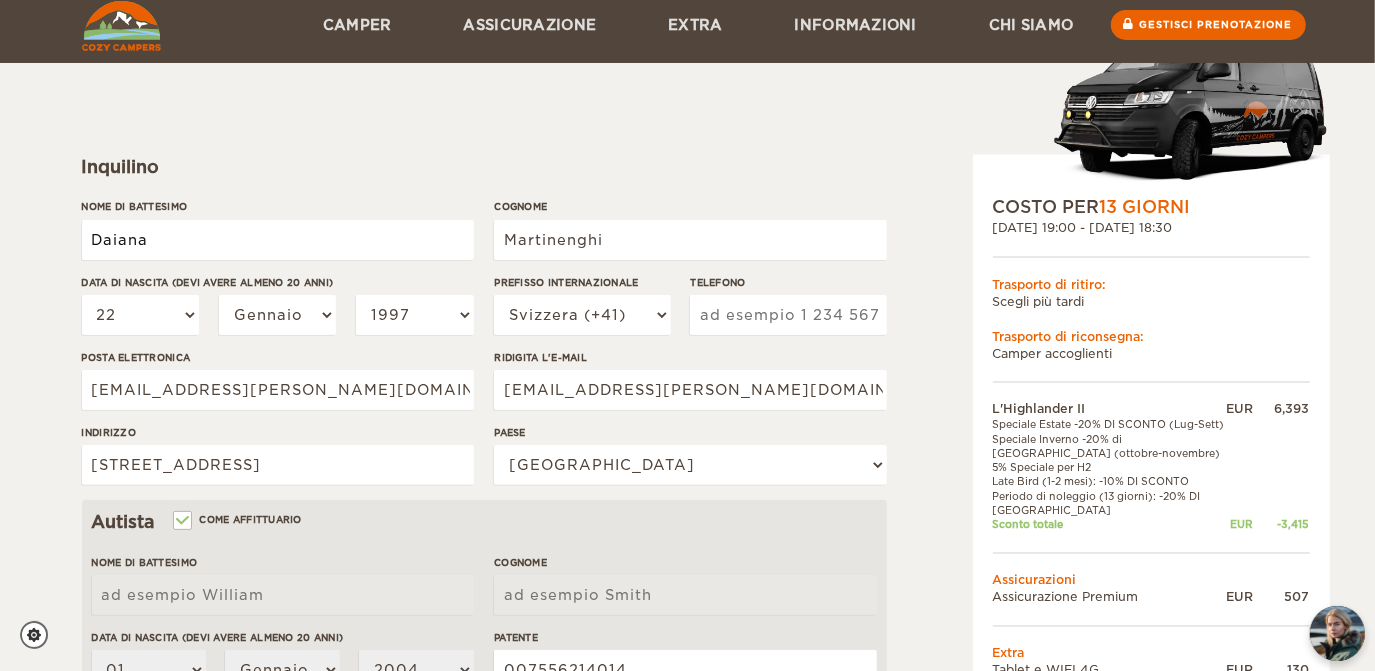 type on "Daiana" 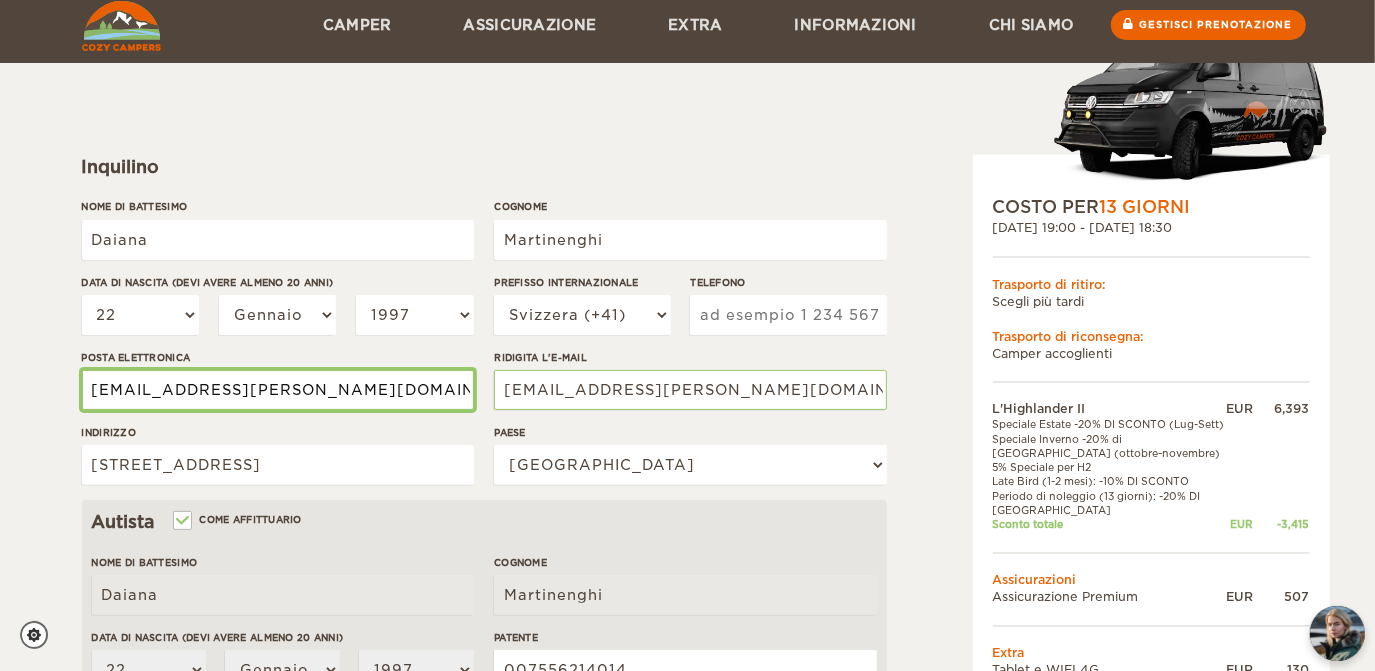 click on "[EMAIL_ADDRESS][PERSON_NAME][DOMAIN_NAME]" at bounding box center [278, 390] 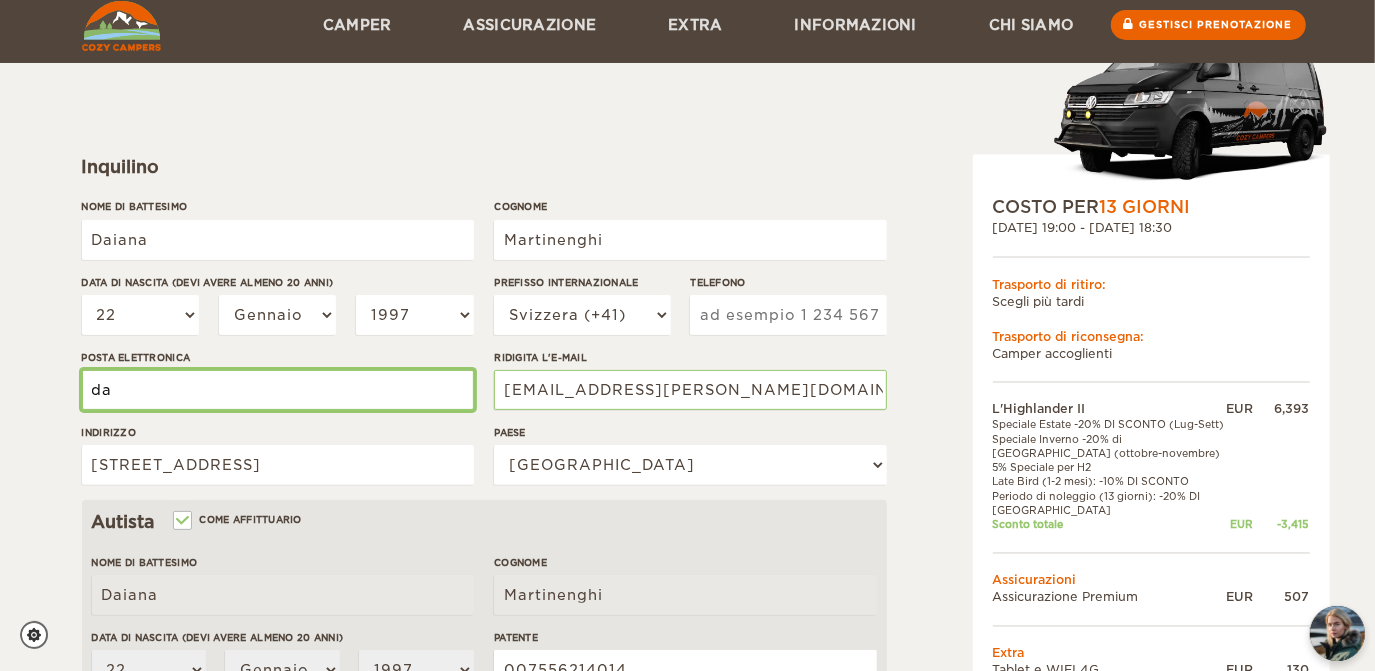 type on "d" 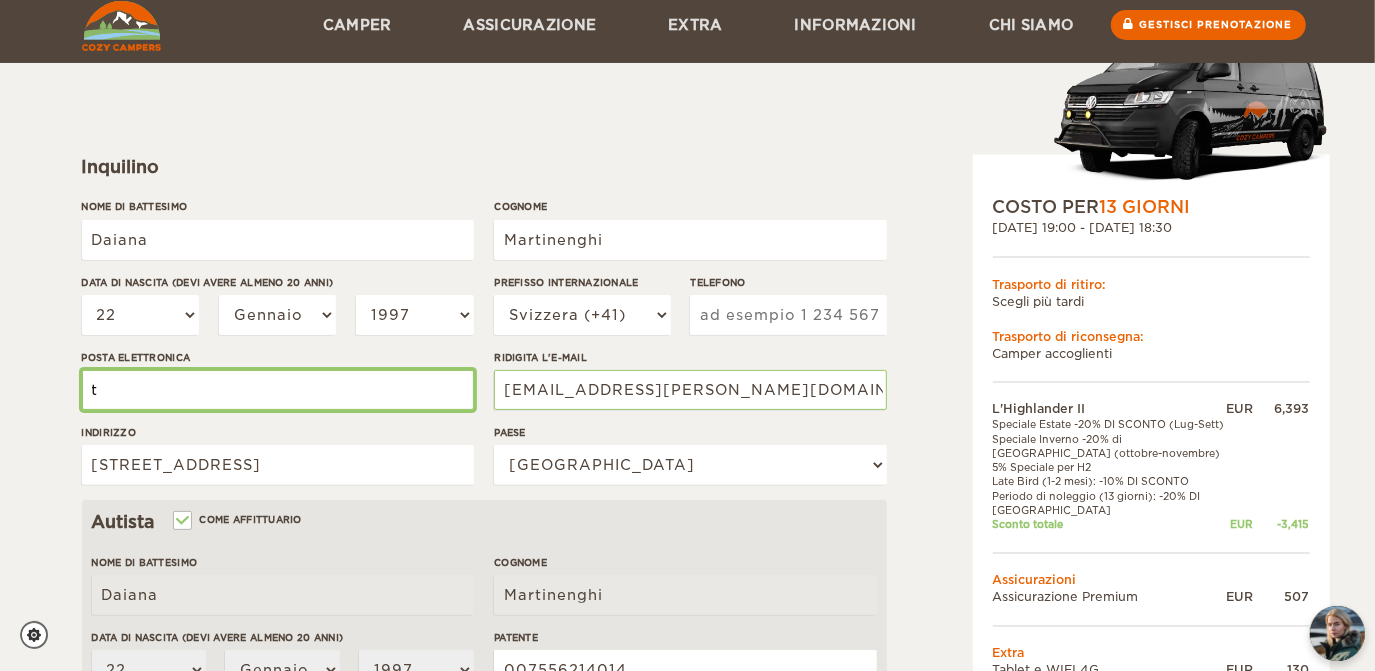 type on "[EMAIL_ADDRESS][DOMAIN_NAME]" 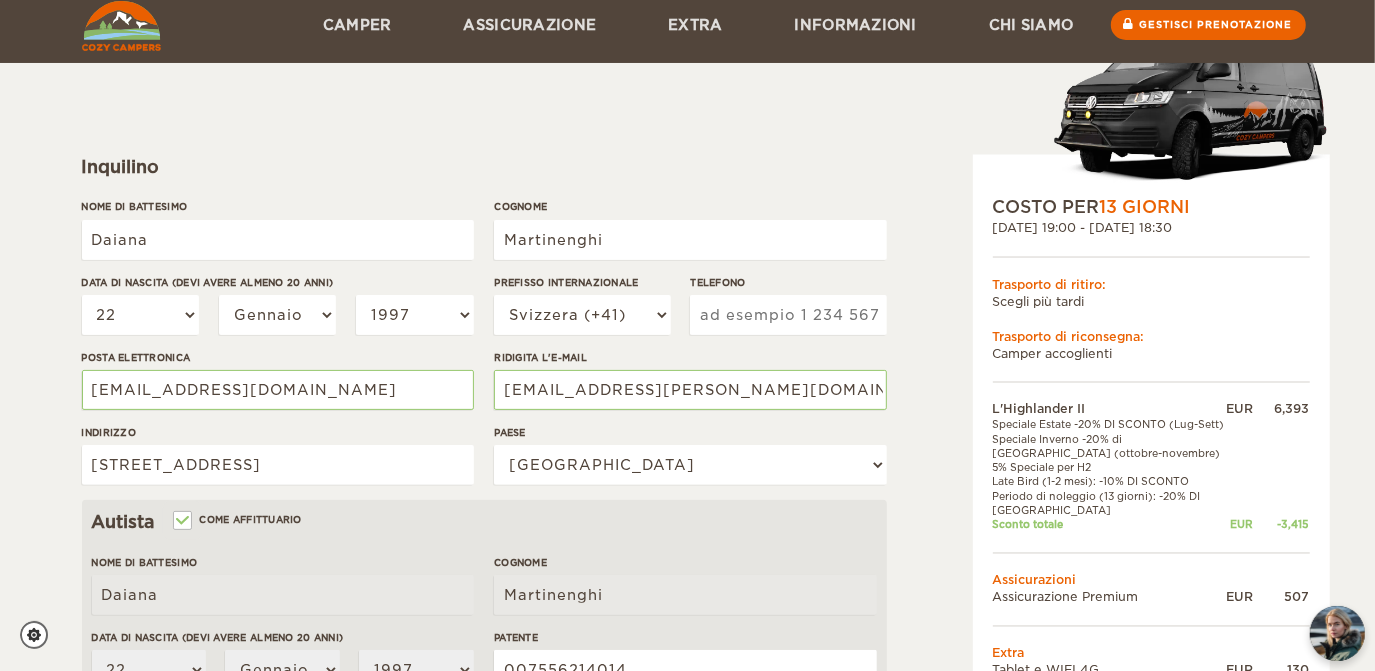 type on "782664955" 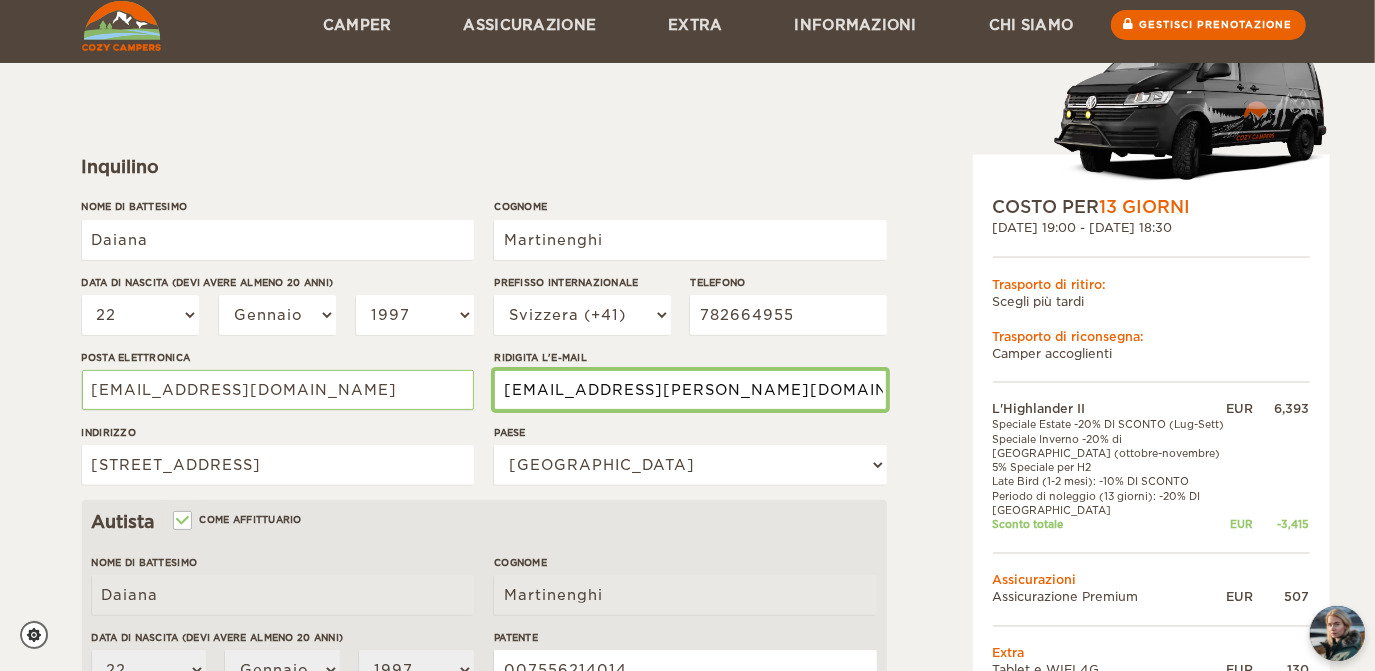 click on "[EMAIL_ADDRESS][PERSON_NAME][DOMAIN_NAME]" at bounding box center (690, 390) 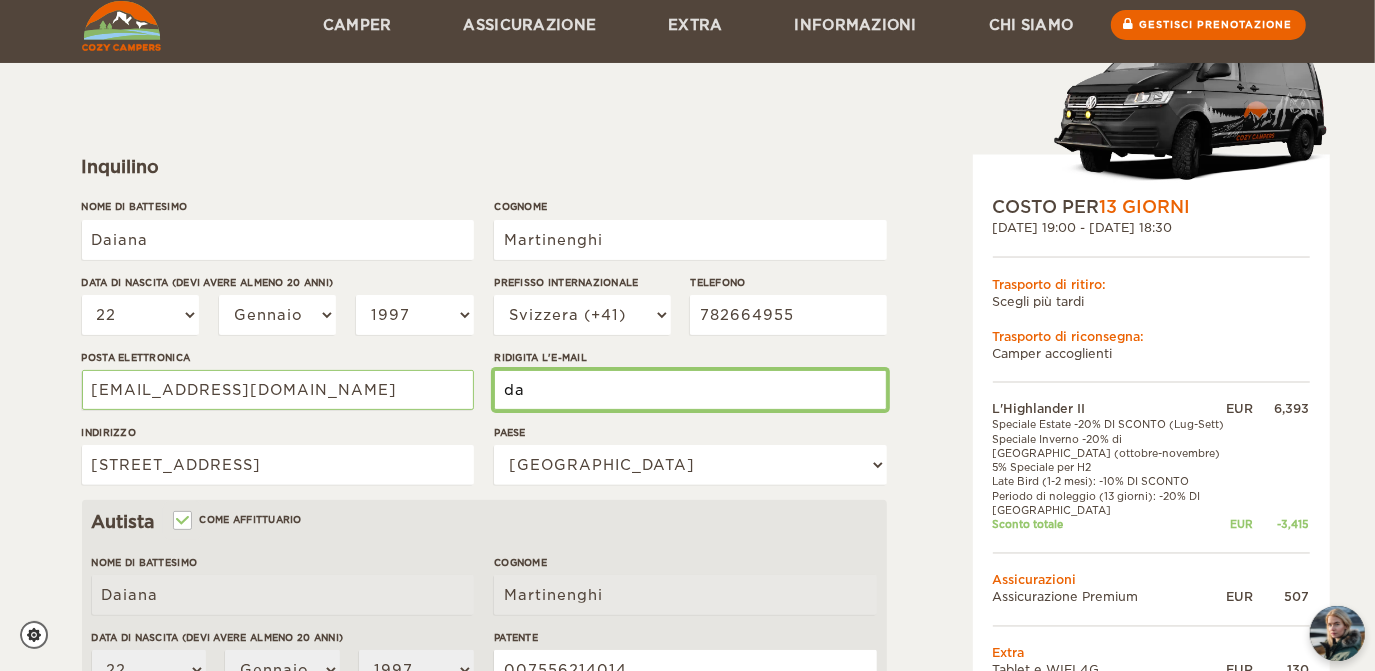 type on "d" 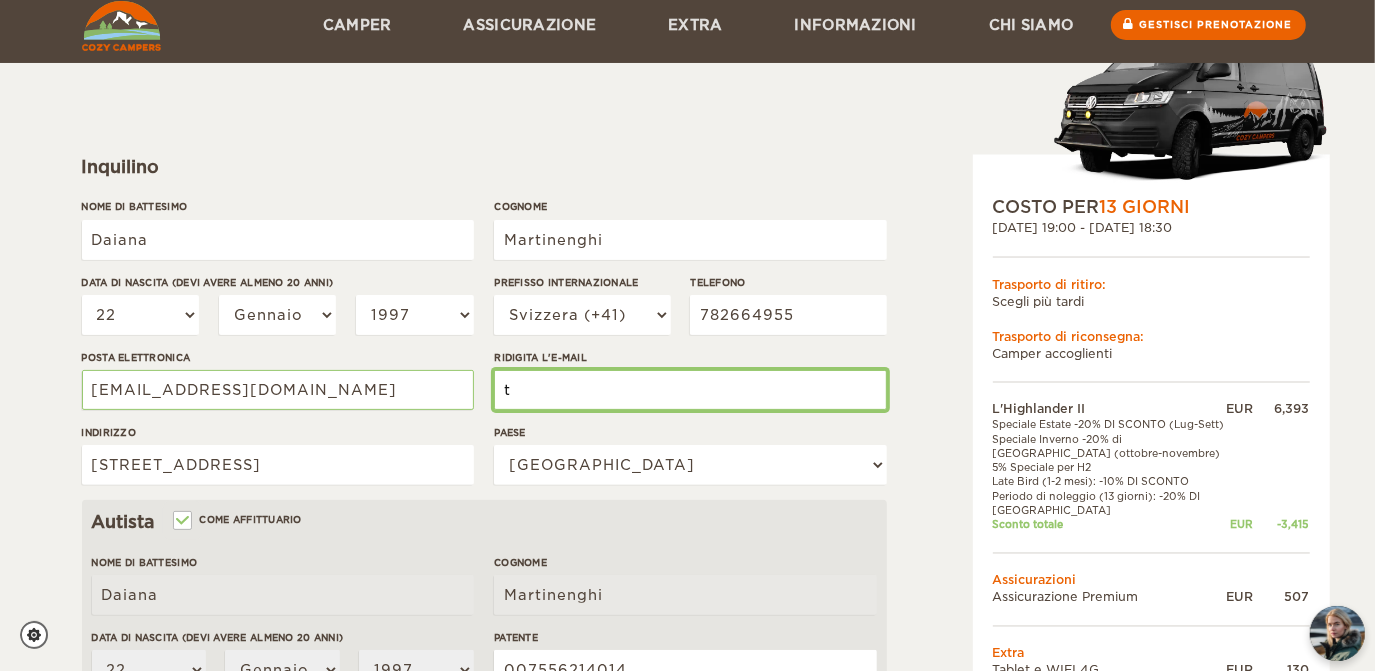 type on "[EMAIL_ADDRESS][DOMAIN_NAME]" 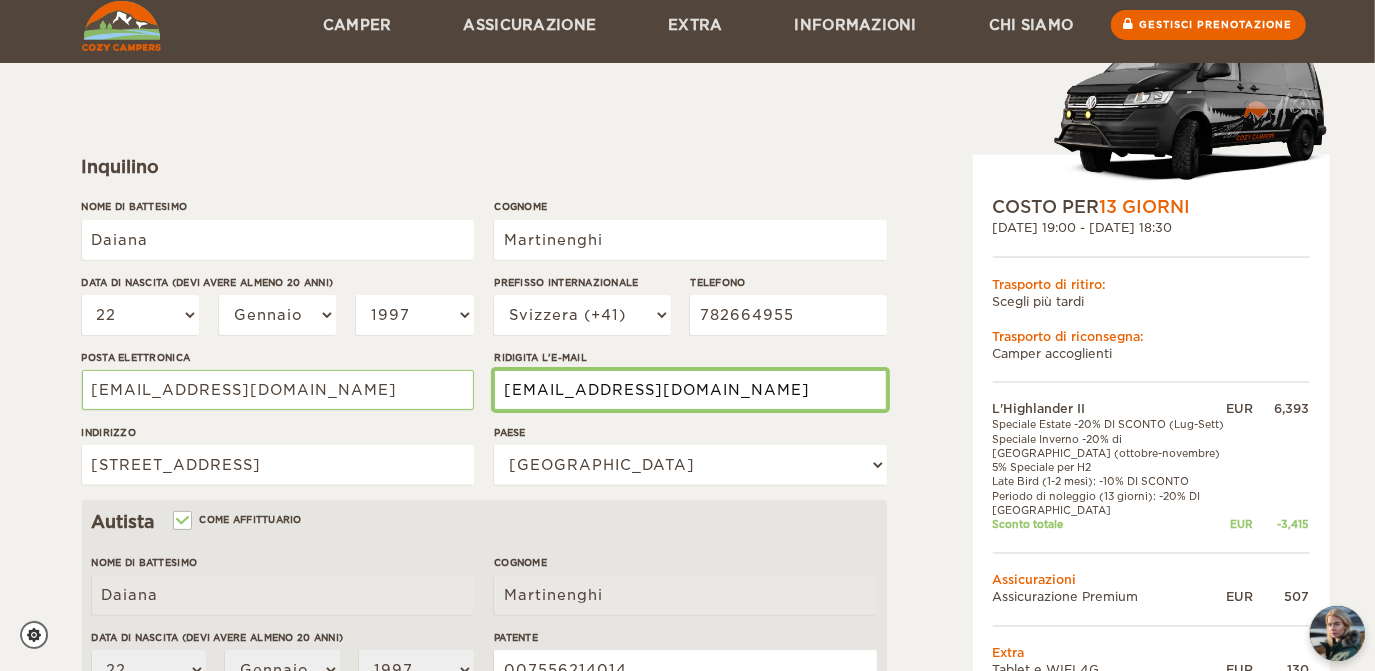 scroll, scrollTop: 169, scrollLeft: 0, axis: vertical 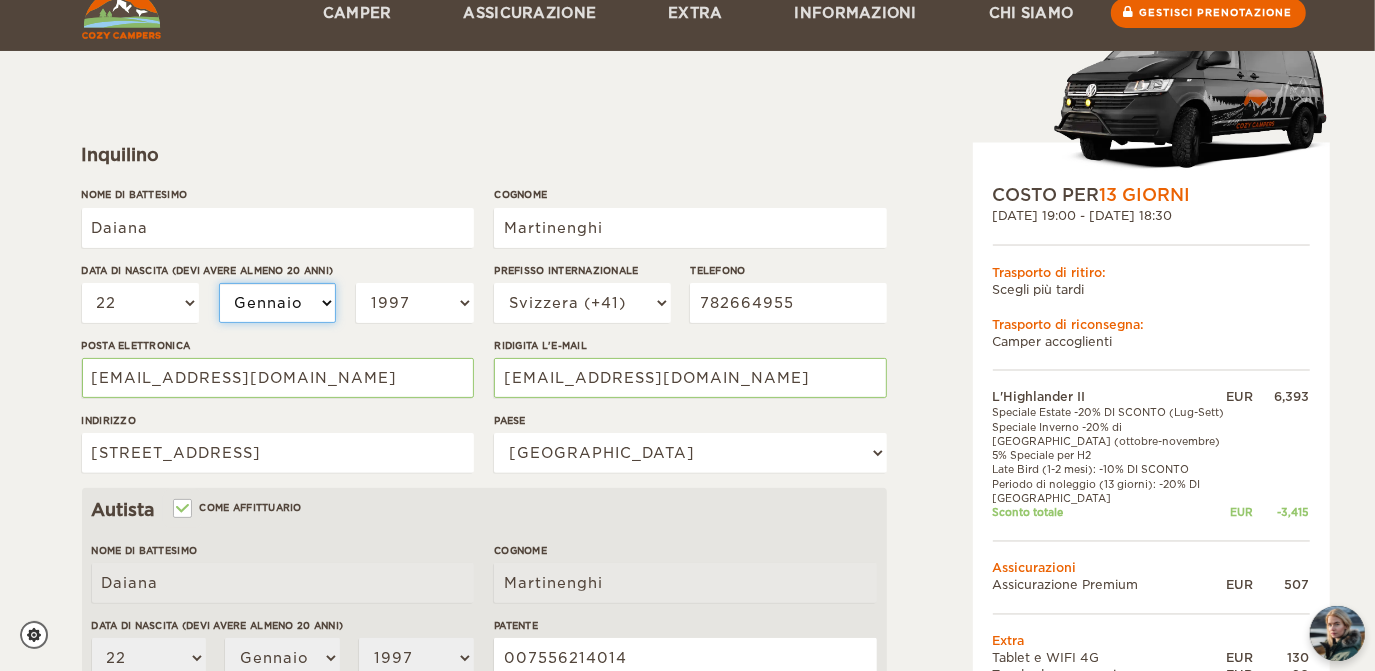 click on "Gennaio
[PERSON_NAME]
Giugno
Luglio
Agosto
Settembre
Ottobre
Novembre
Dicembre" at bounding box center [278, 303] 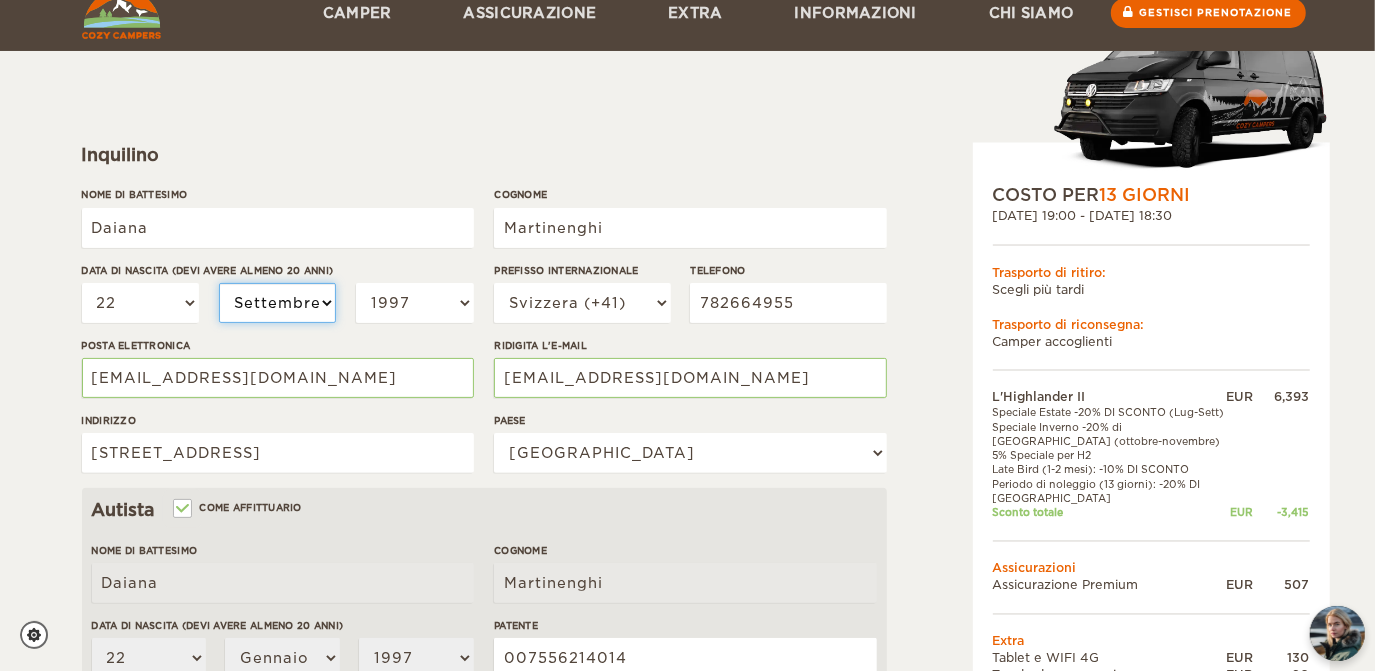 click on "Gennaio
[PERSON_NAME]
Giugno
Luglio
Agosto
Settembre
Ottobre
Novembre
Dicembre" at bounding box center (278, 303) 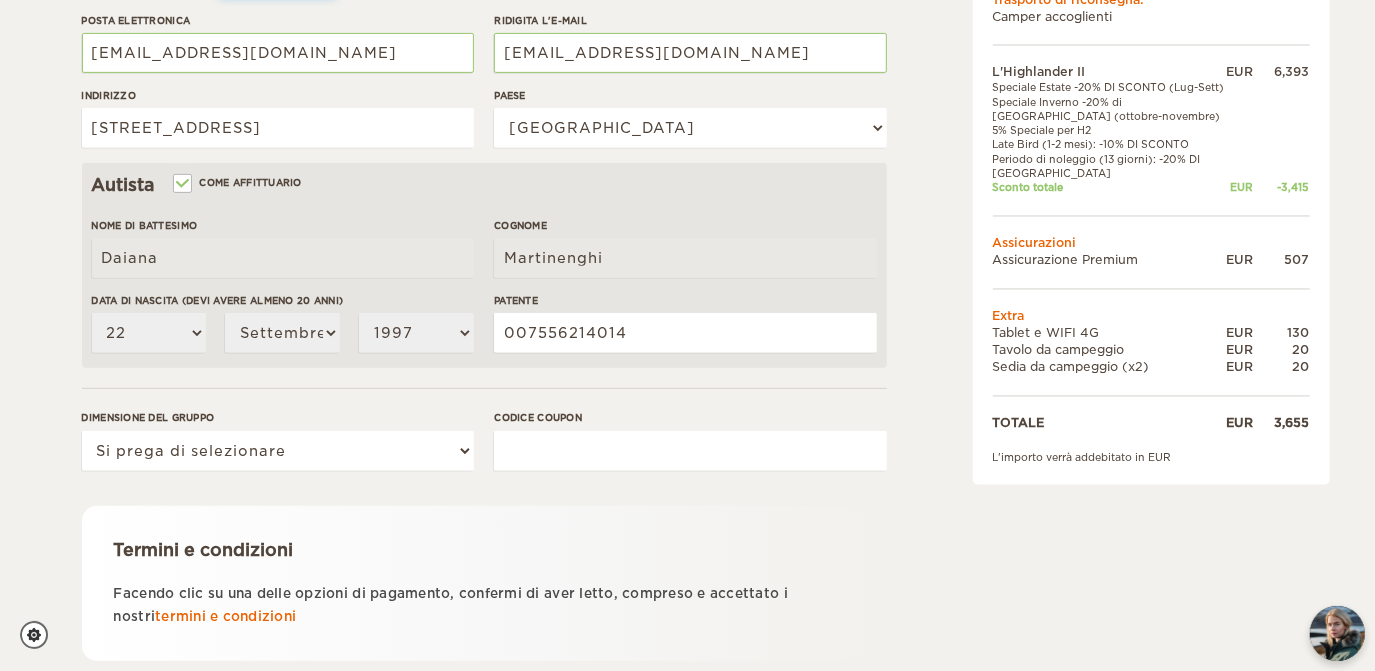 scroll, scrollTop: 533, scrollLeft: 0, axis: vertical 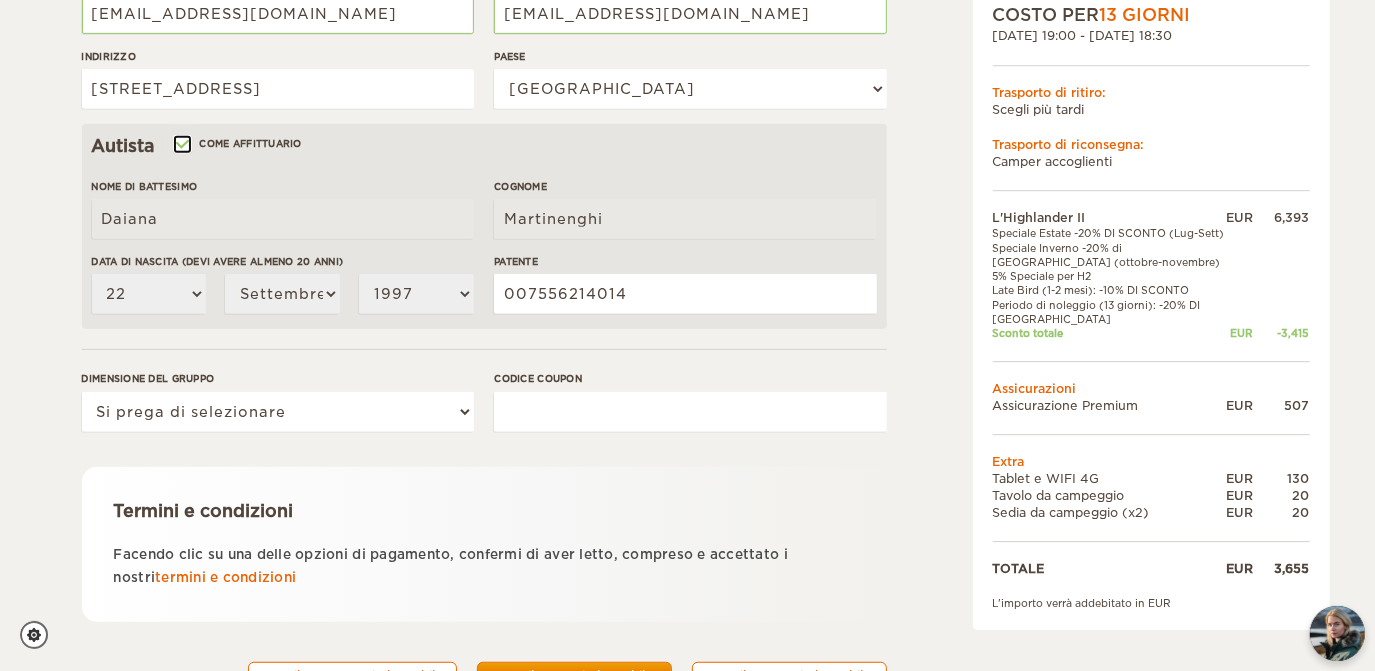 drag, startPoint x: 296, startPoint y: 221, endPoint x: 190, endPoint y: 139, distance: 134.01492 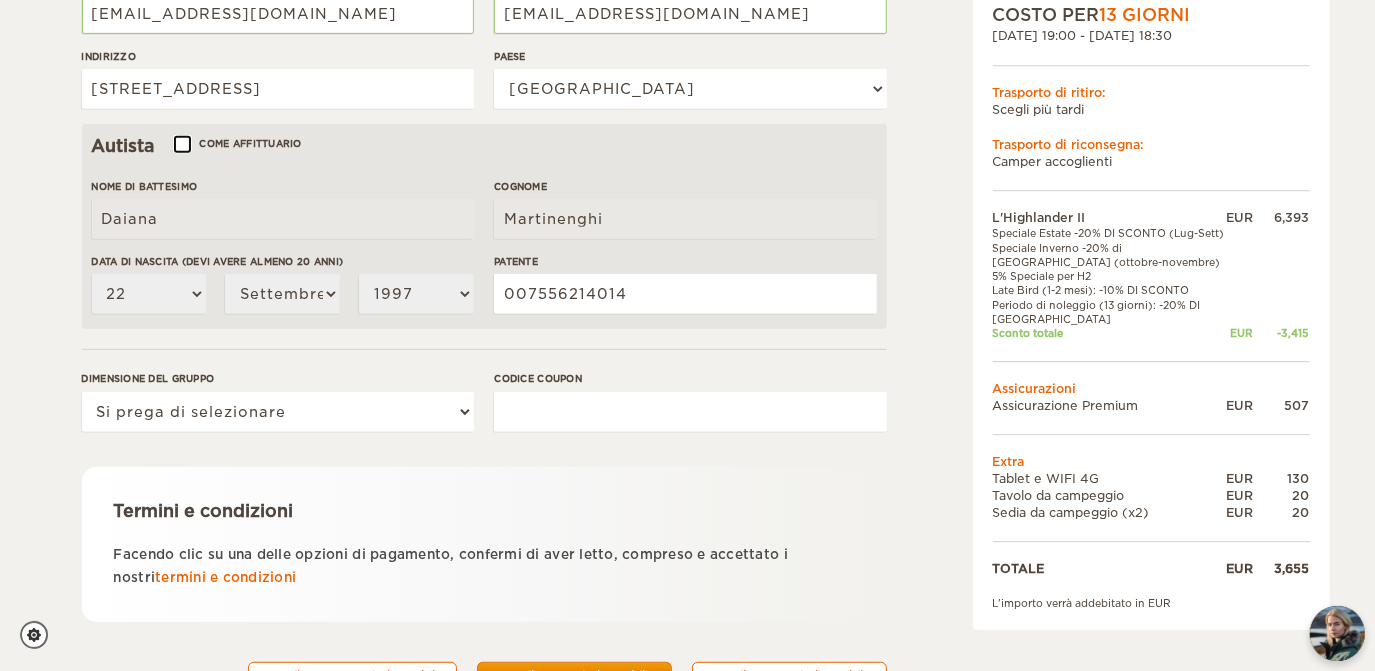 type 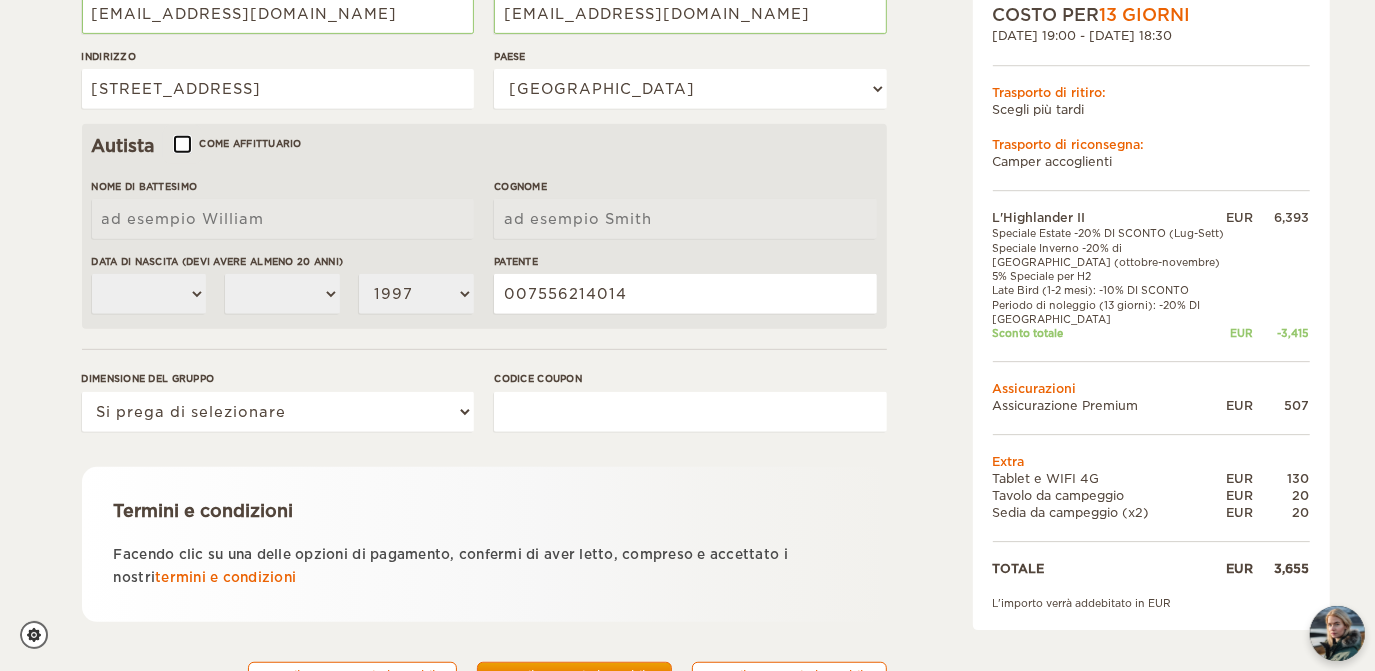 select 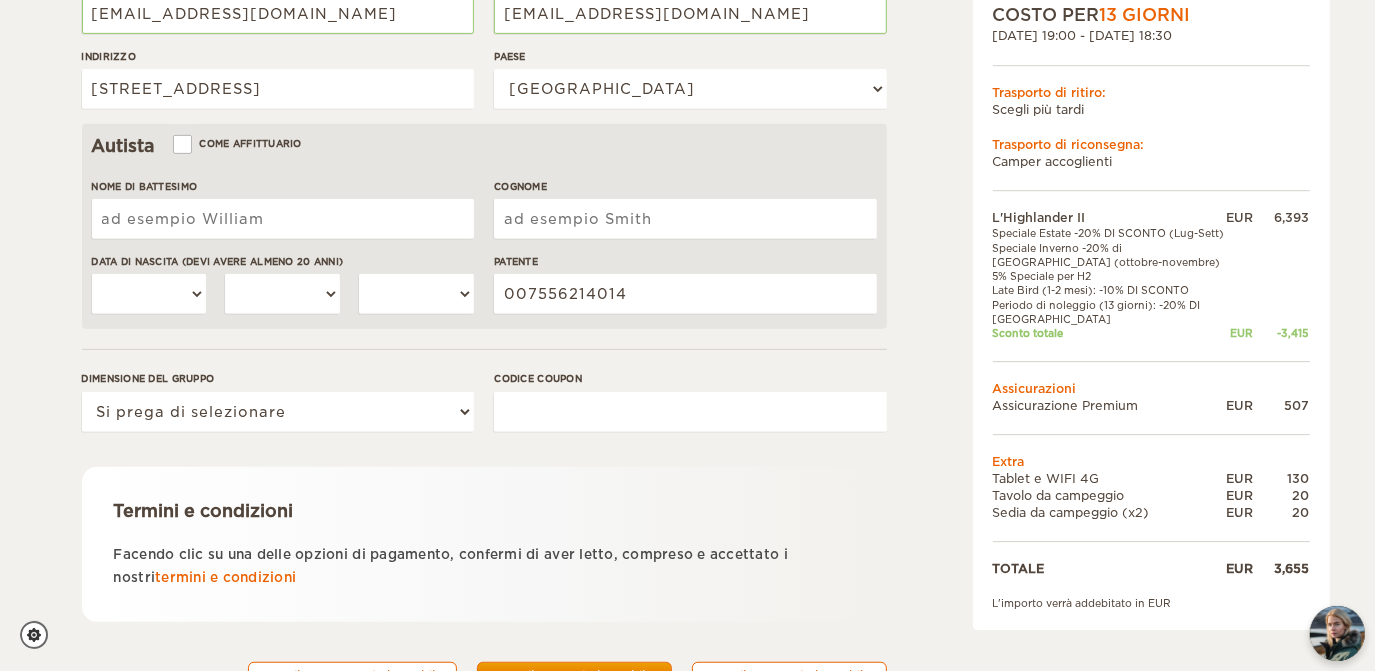 click on "Nome di battesimo" at bounding box center [283, 219] 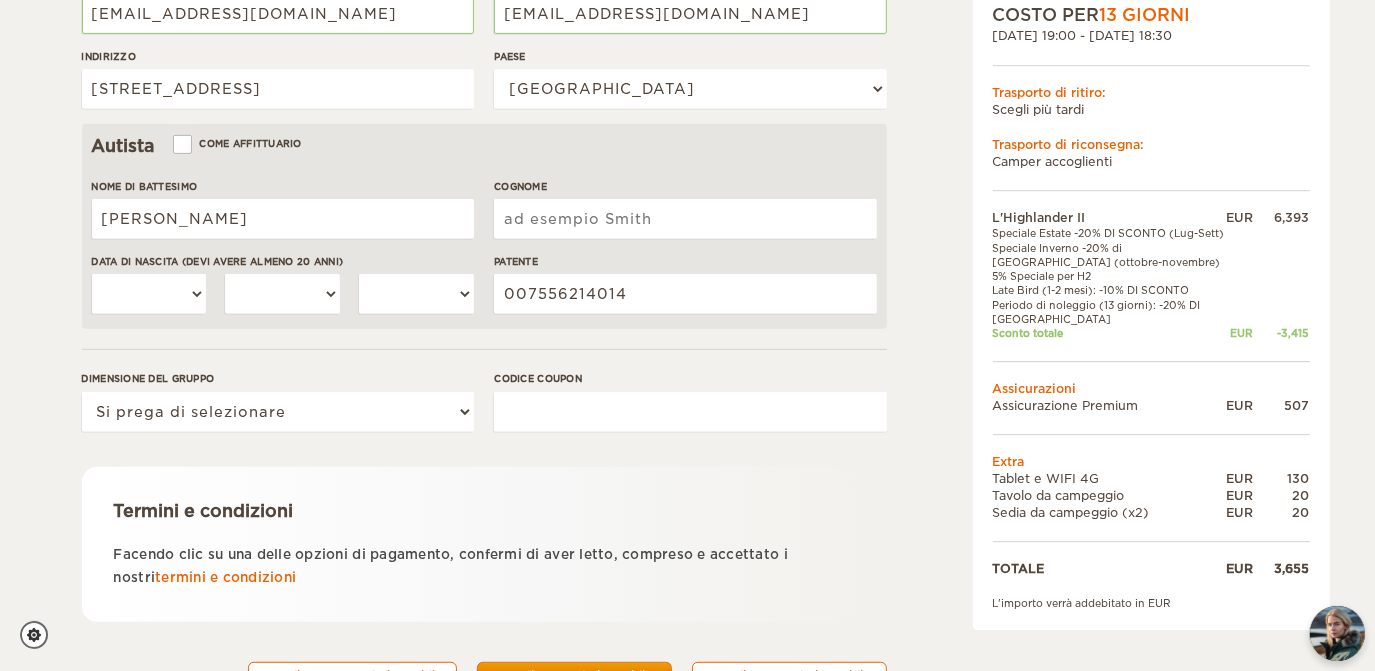 type on "Martinenghi" 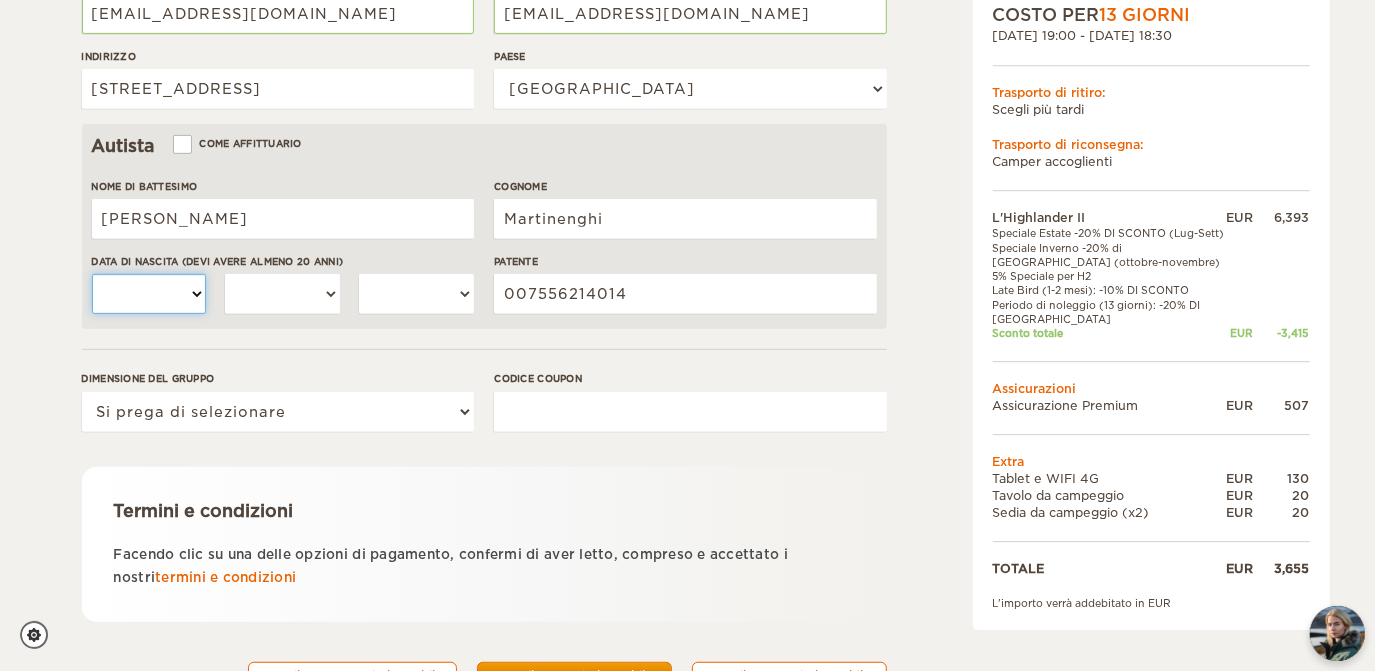 select on "10" 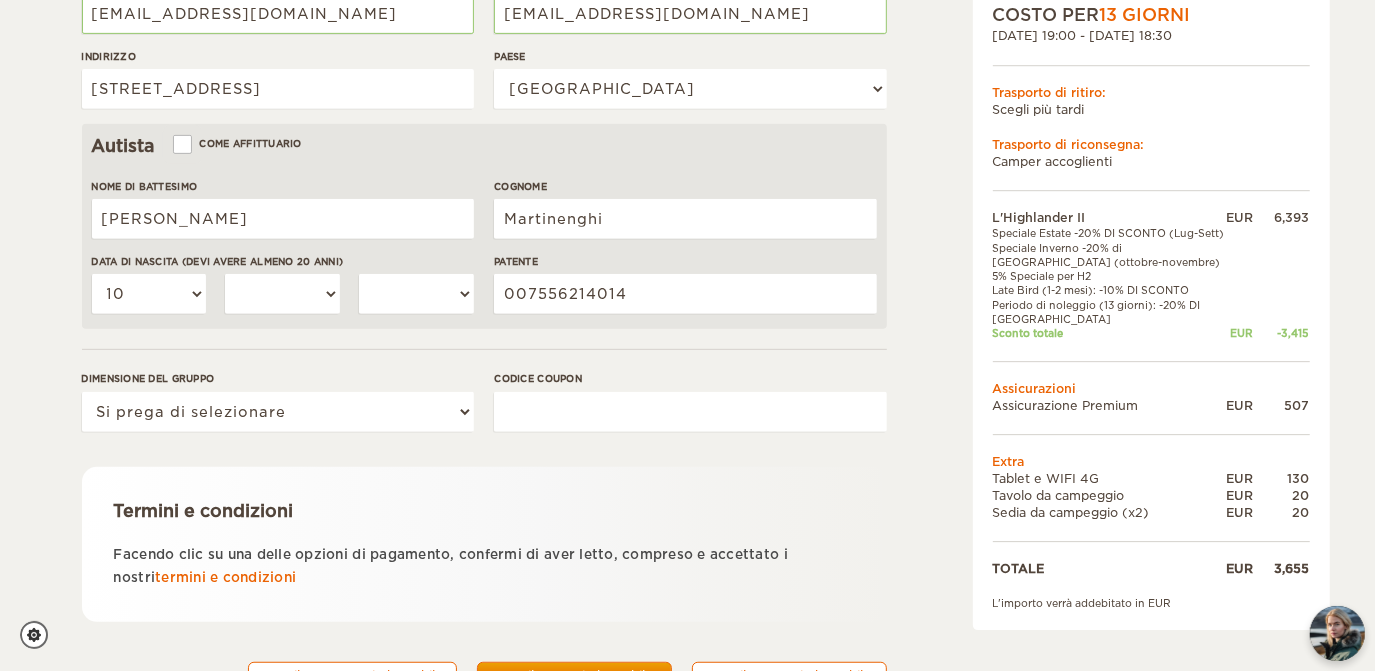 select on "03" 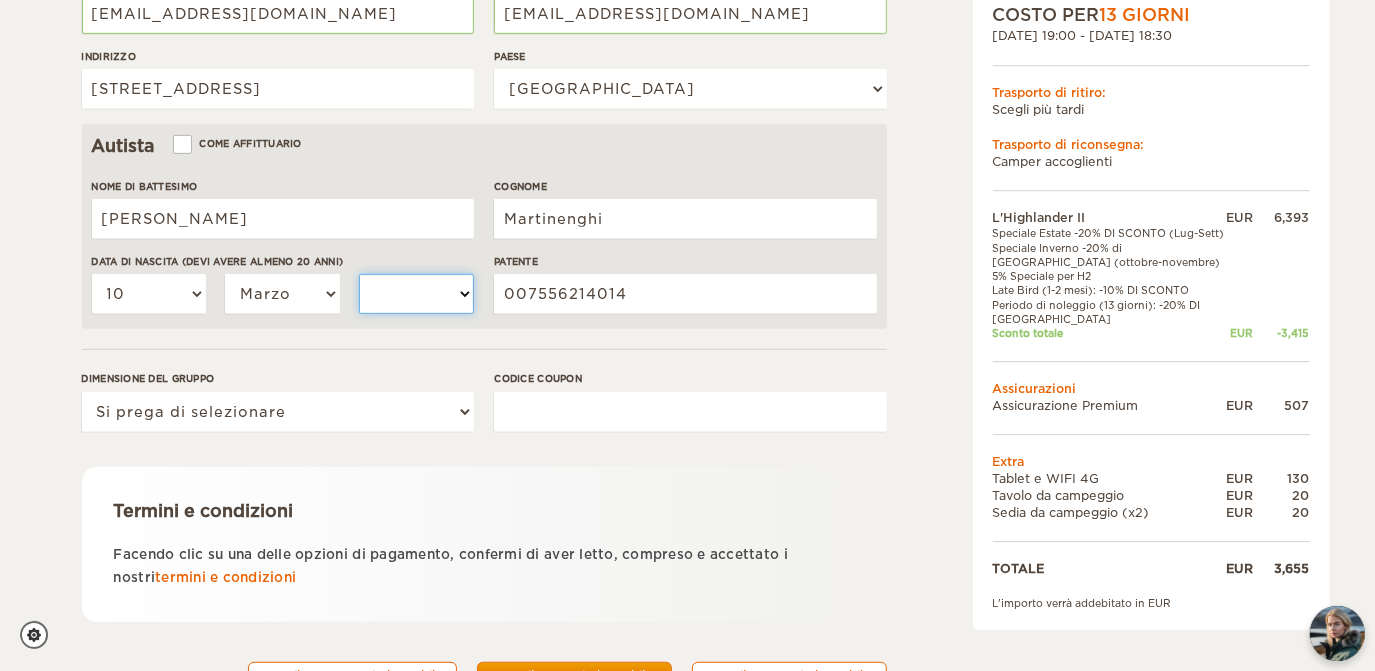 select on "1999" 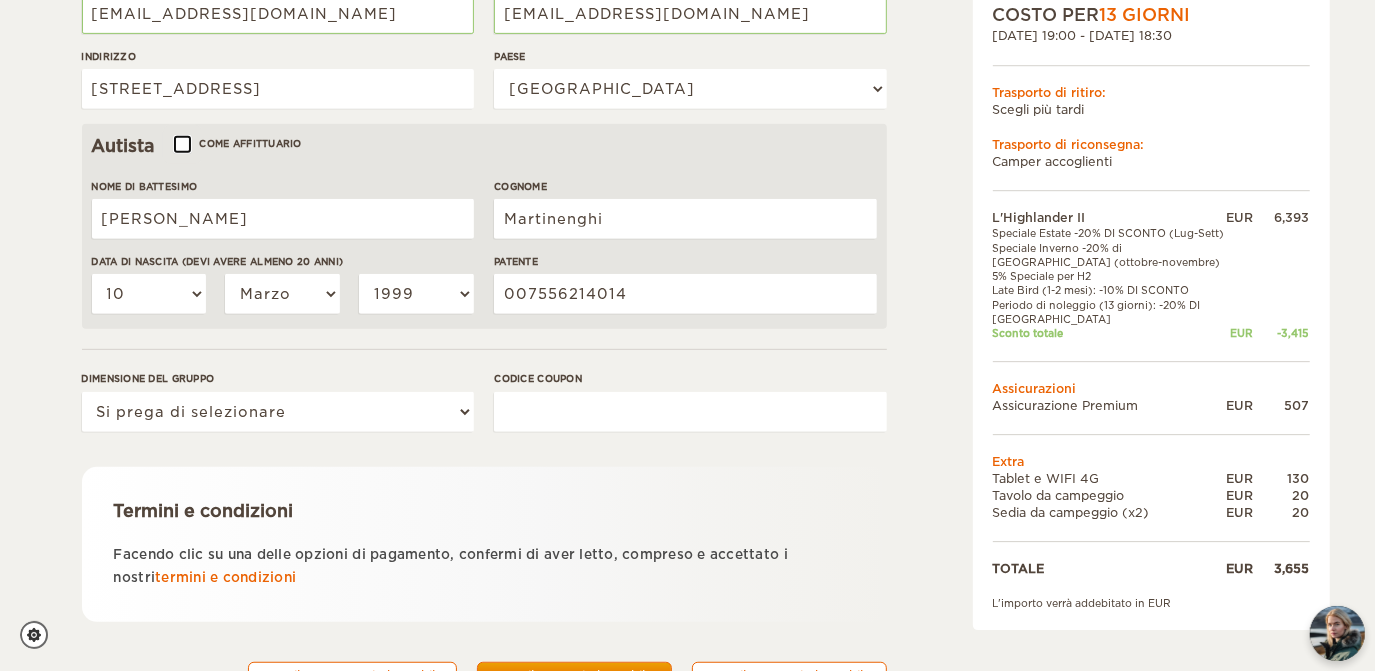 click on "Come affittuario" at bounding box center [181, 146] 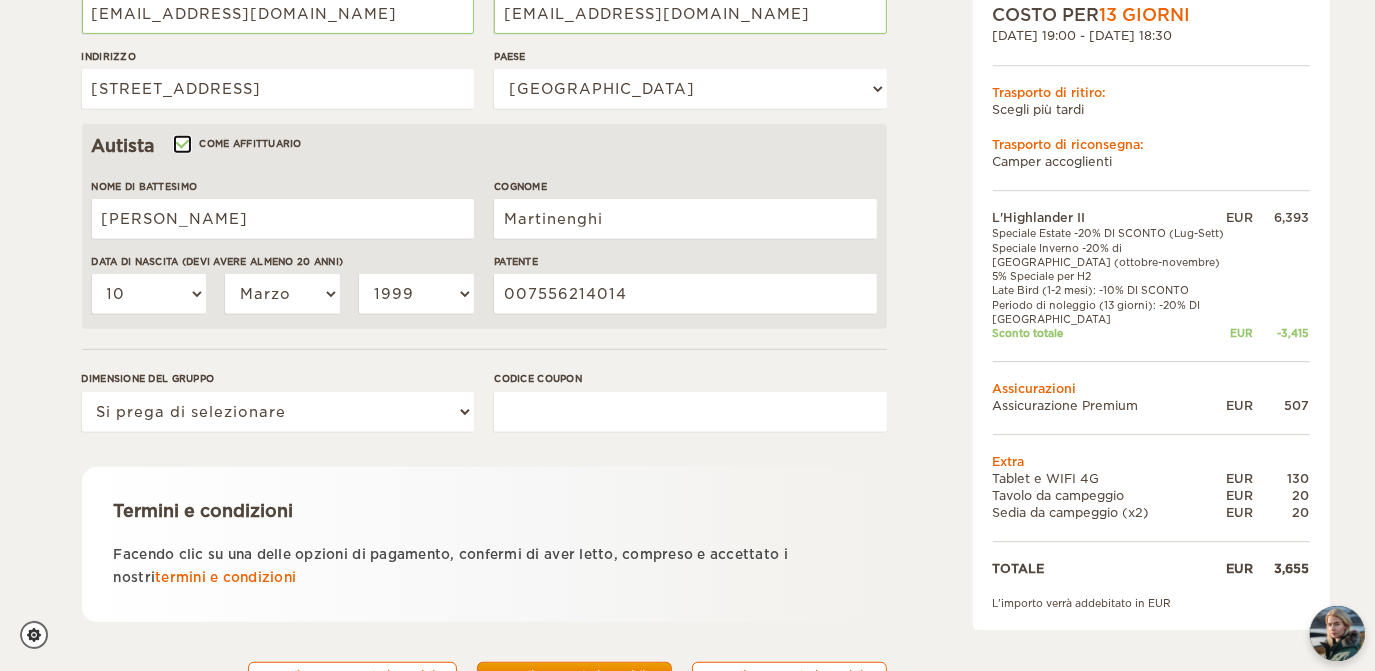 type on "Daiana" 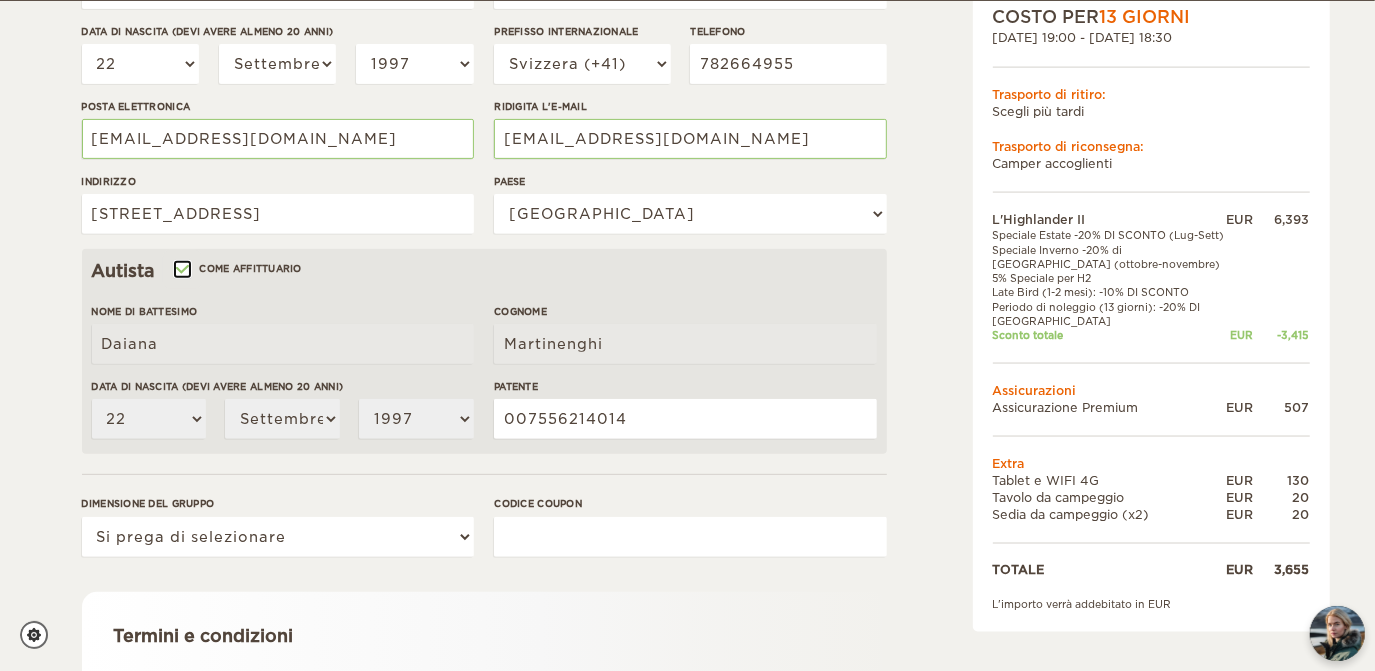 scroll, scrollTop: 409, scrollLeft: 0, axis: vertical 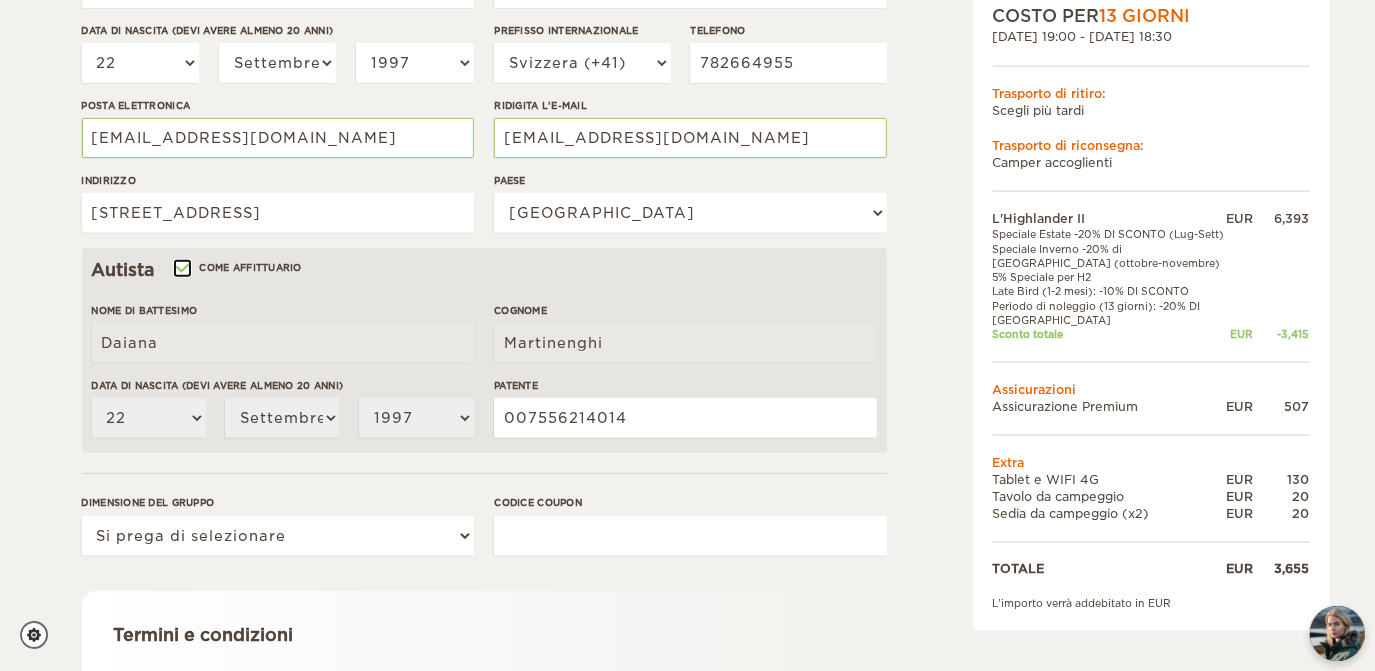 click on "Come affittuario" at bounding box center (181, 270) 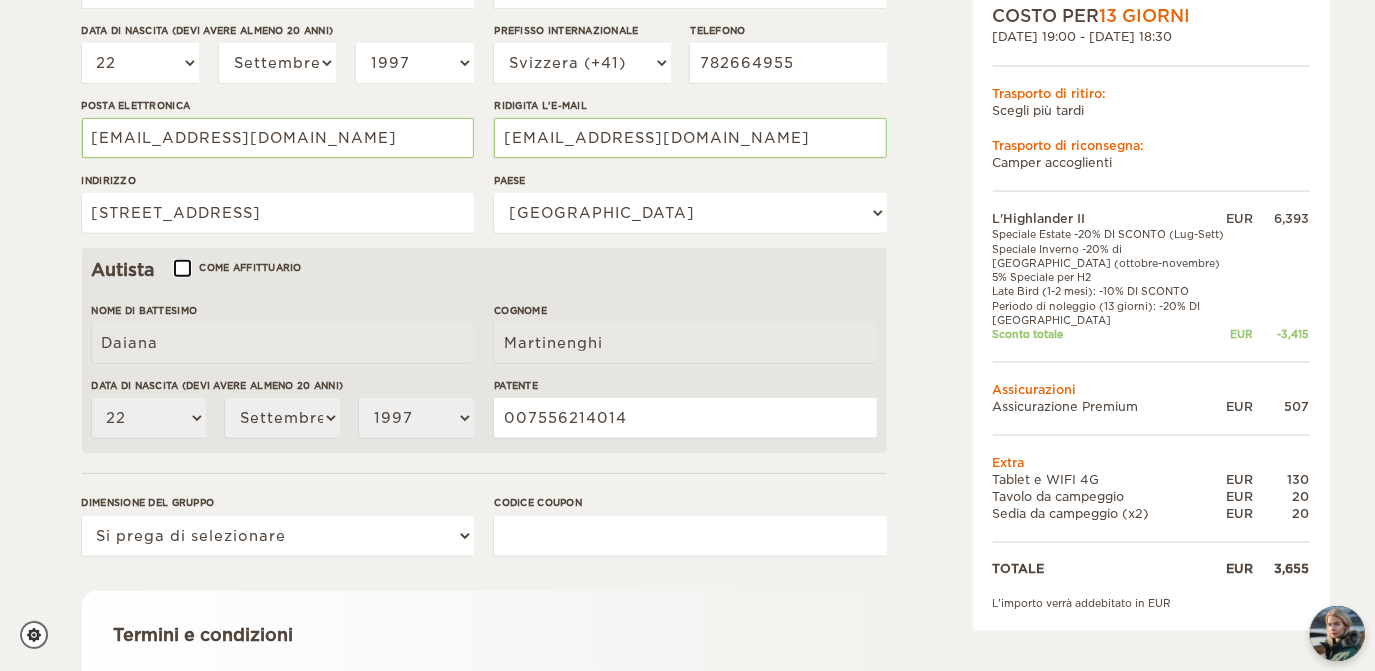 type 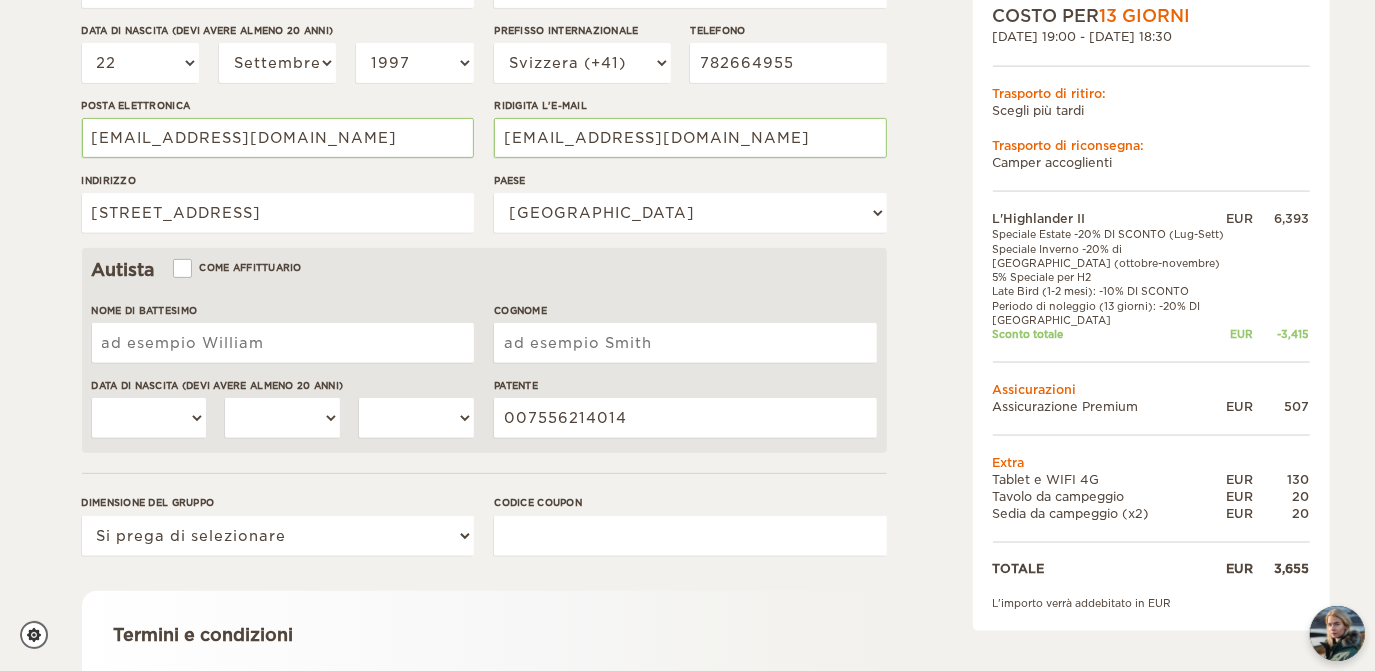 click on "Nome di battesimo" at bounding box center [283, 343] 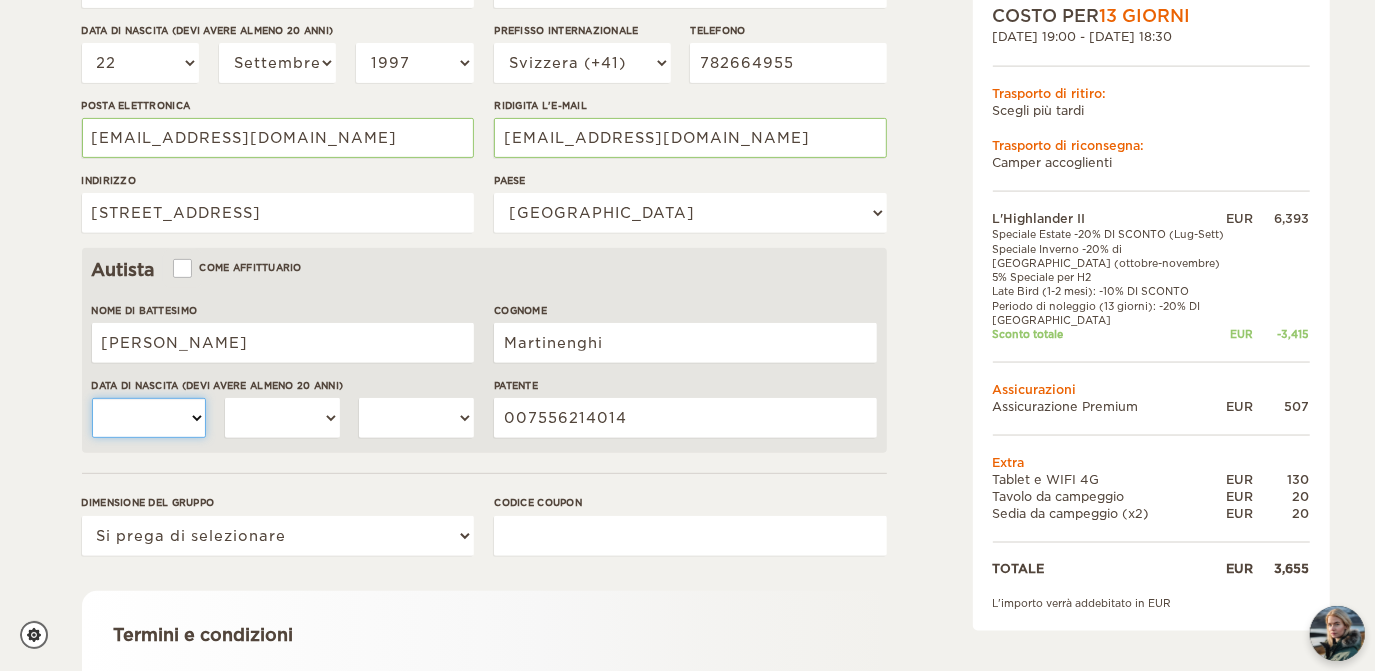 select on "10" 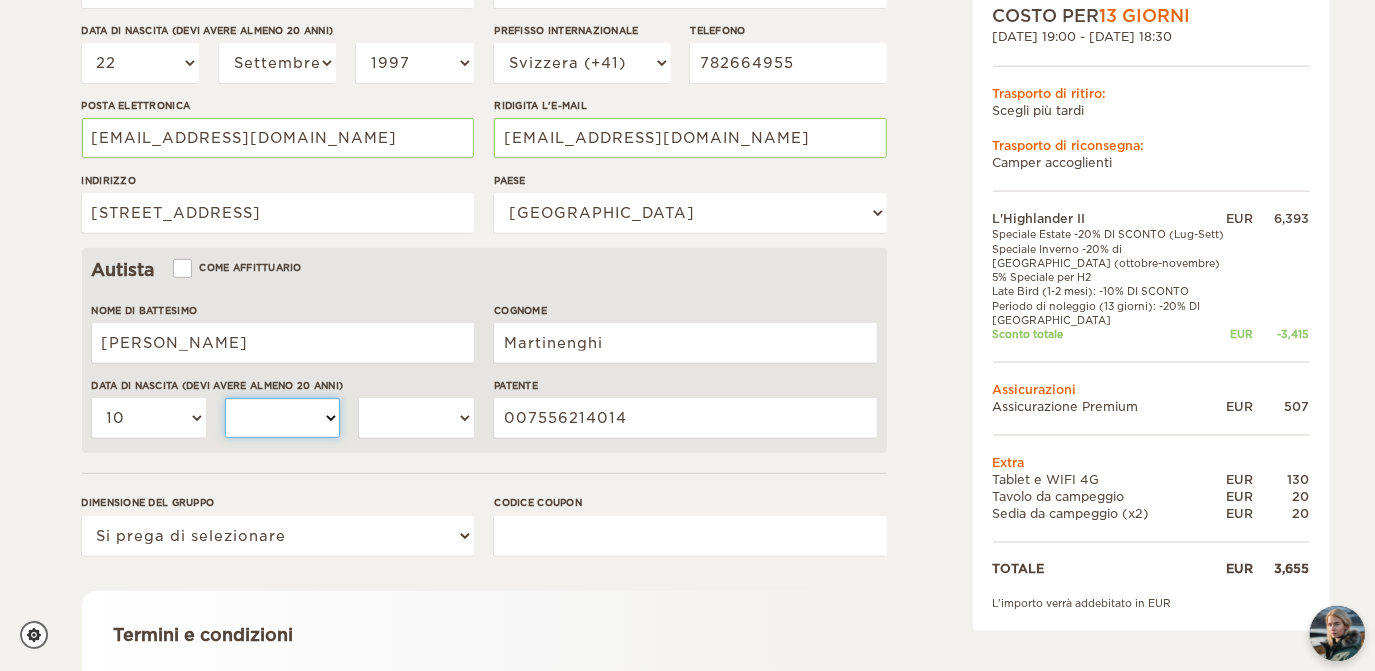 select on "03" 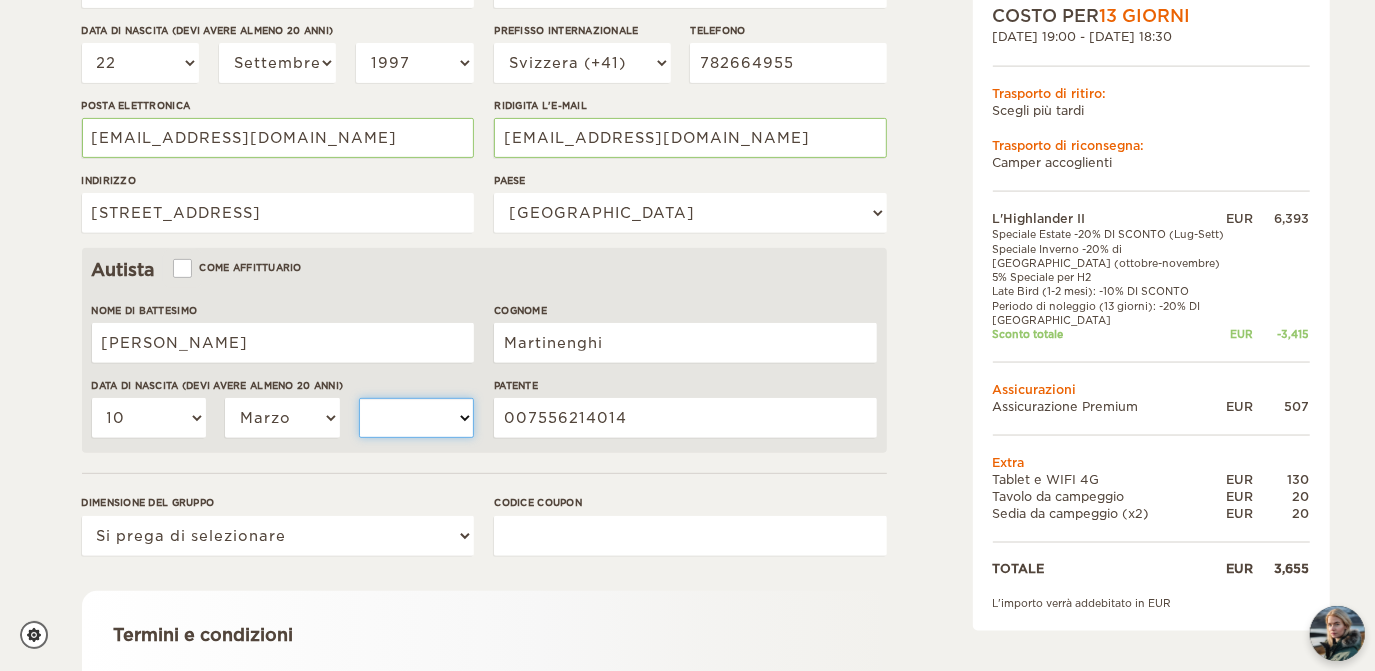 select on "1999" 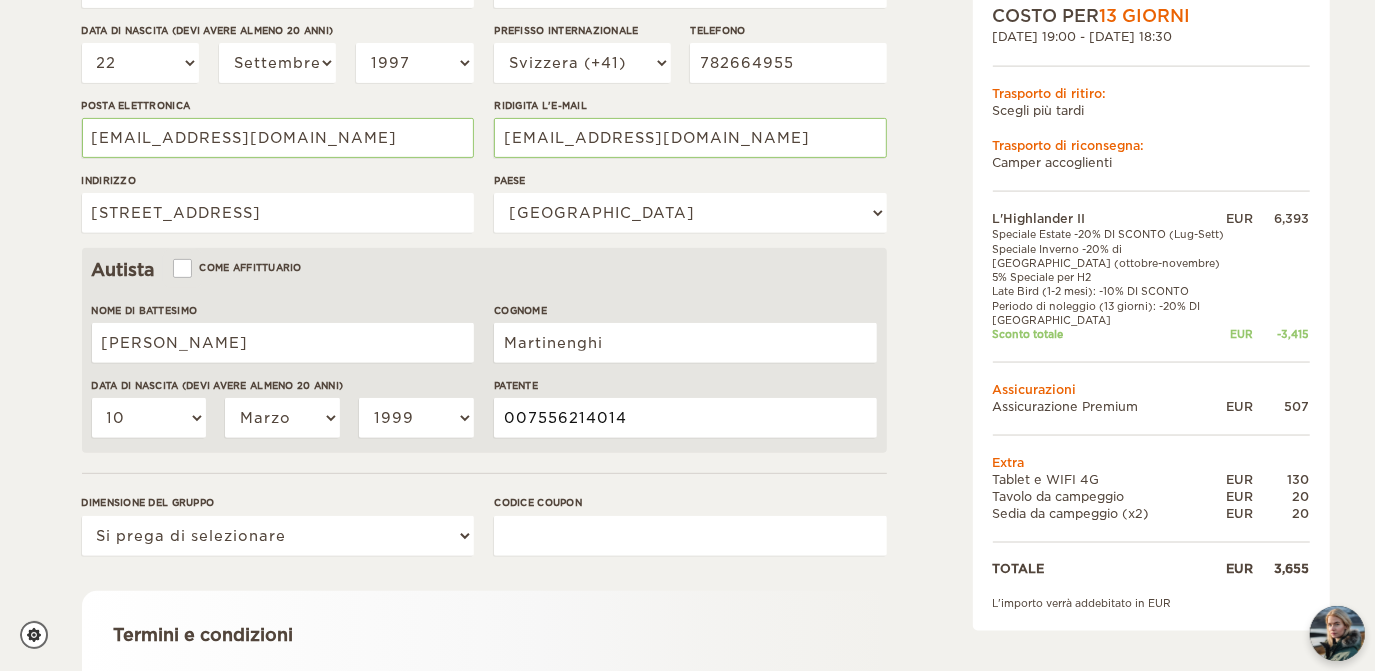 click on "007556214014" at bounding box center (685, 418) 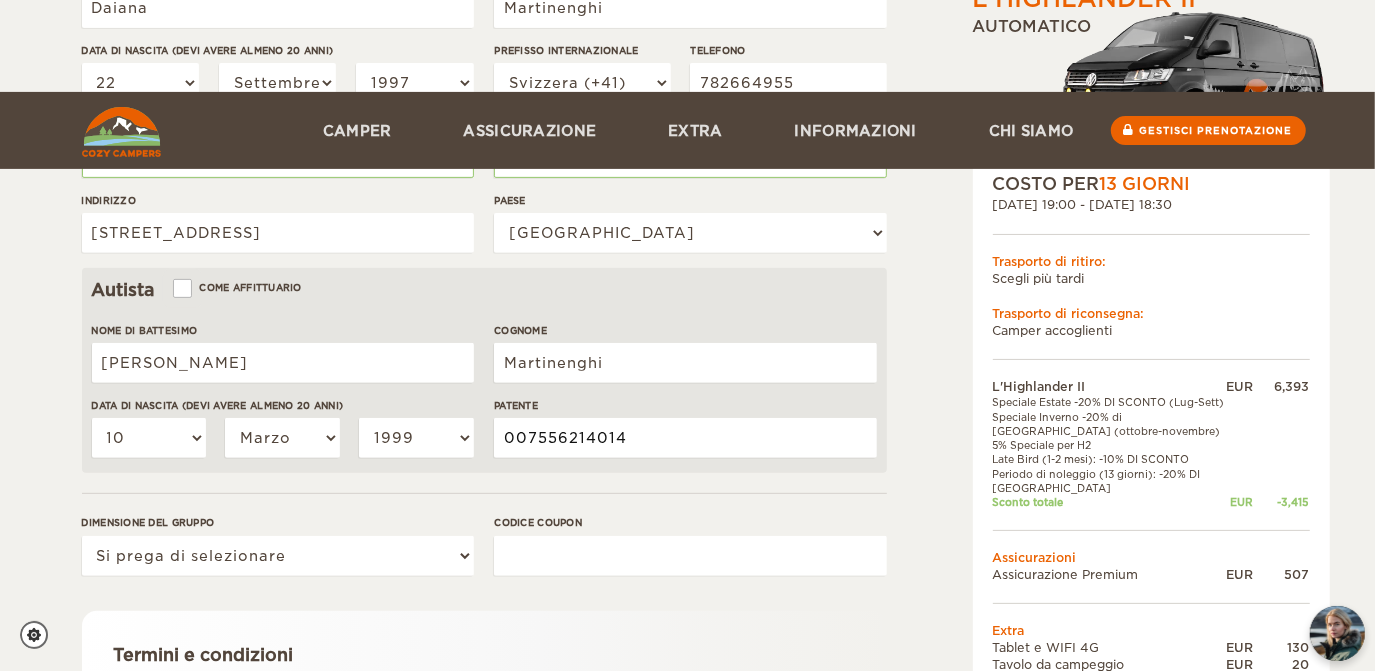 scroll, scrollTop: 628, scrollLeft: 0, axis: vertical 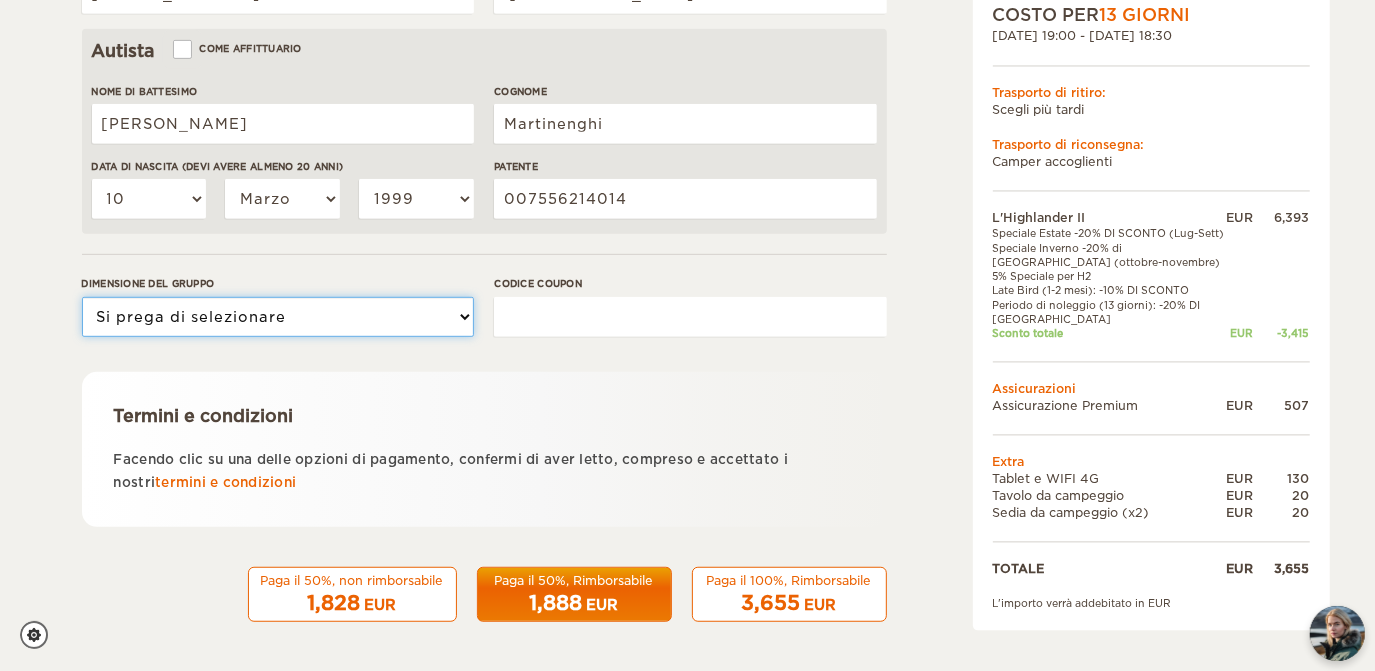 click on "Si prega di selezionare
1 2" at bounding box center (278, 317) 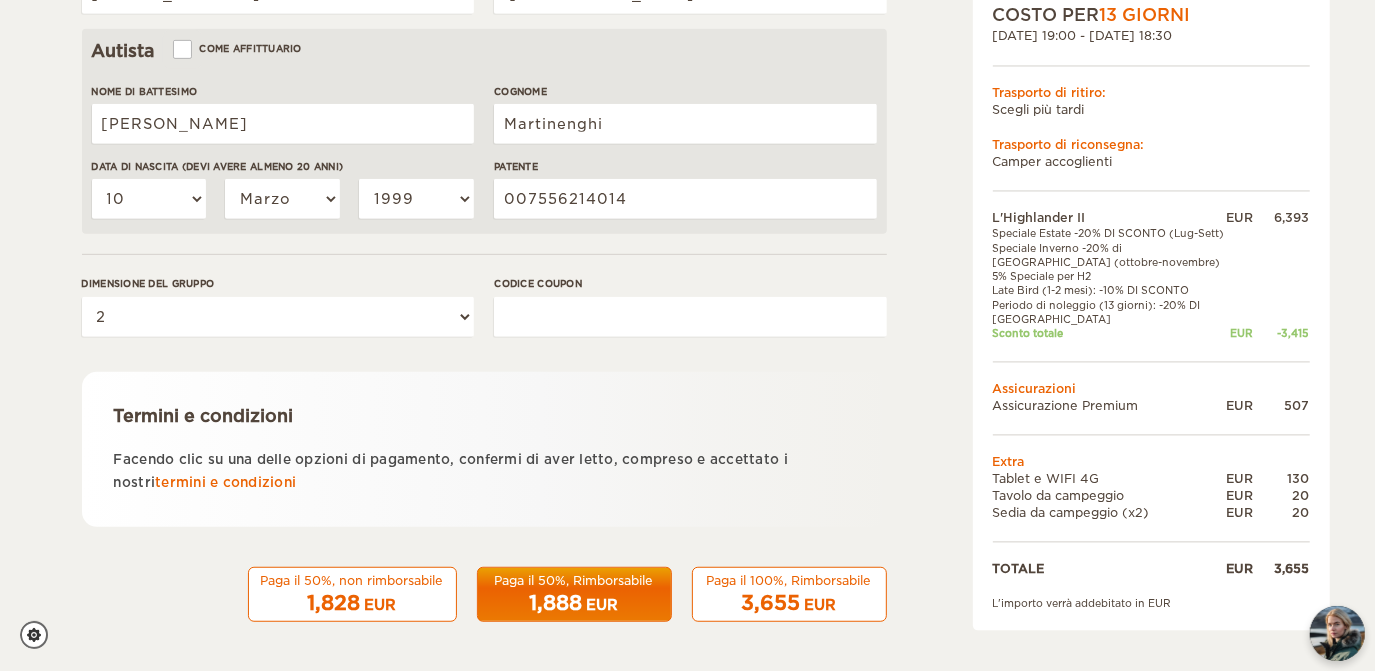 click on "Termini e condizioni
Facendo clic su una delle opzioni di pagamento, confermi di aver letto, compreso e accettato i nostri  termini e condizioni" at bounding box center [484, 449] 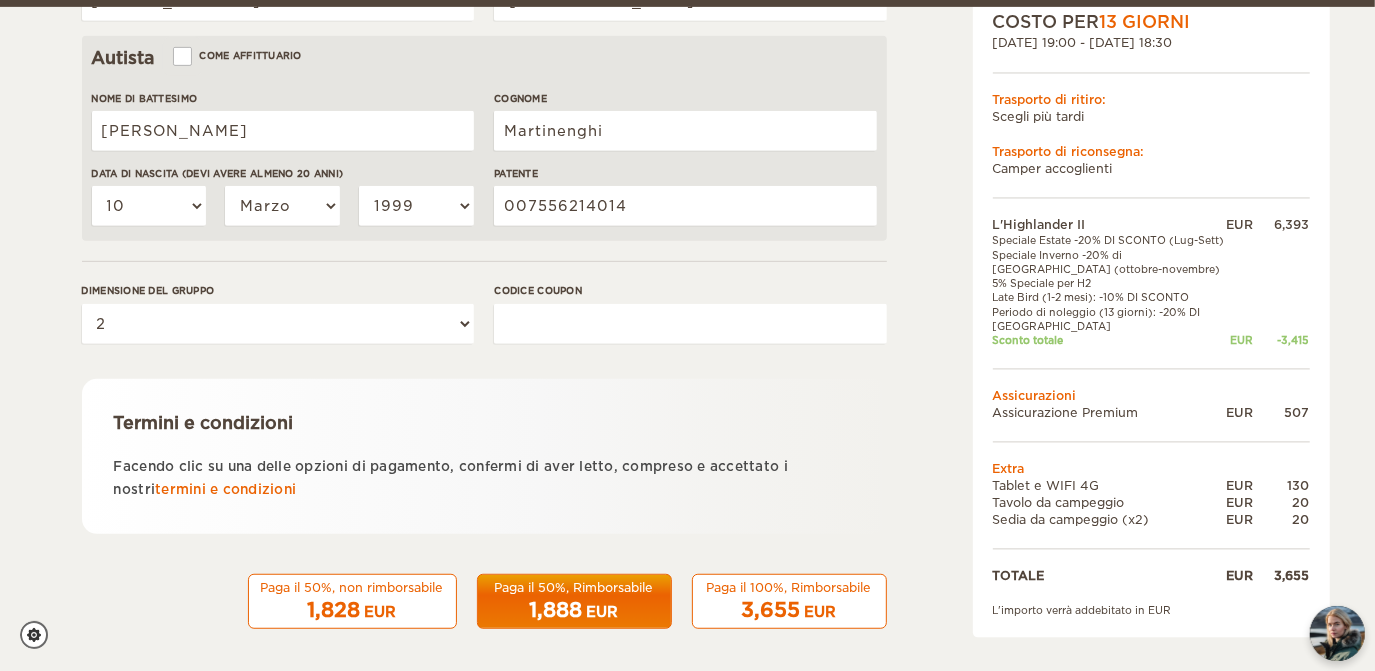 scroll, scrollTop: 628, scrollLeft: 0, axis: vertical 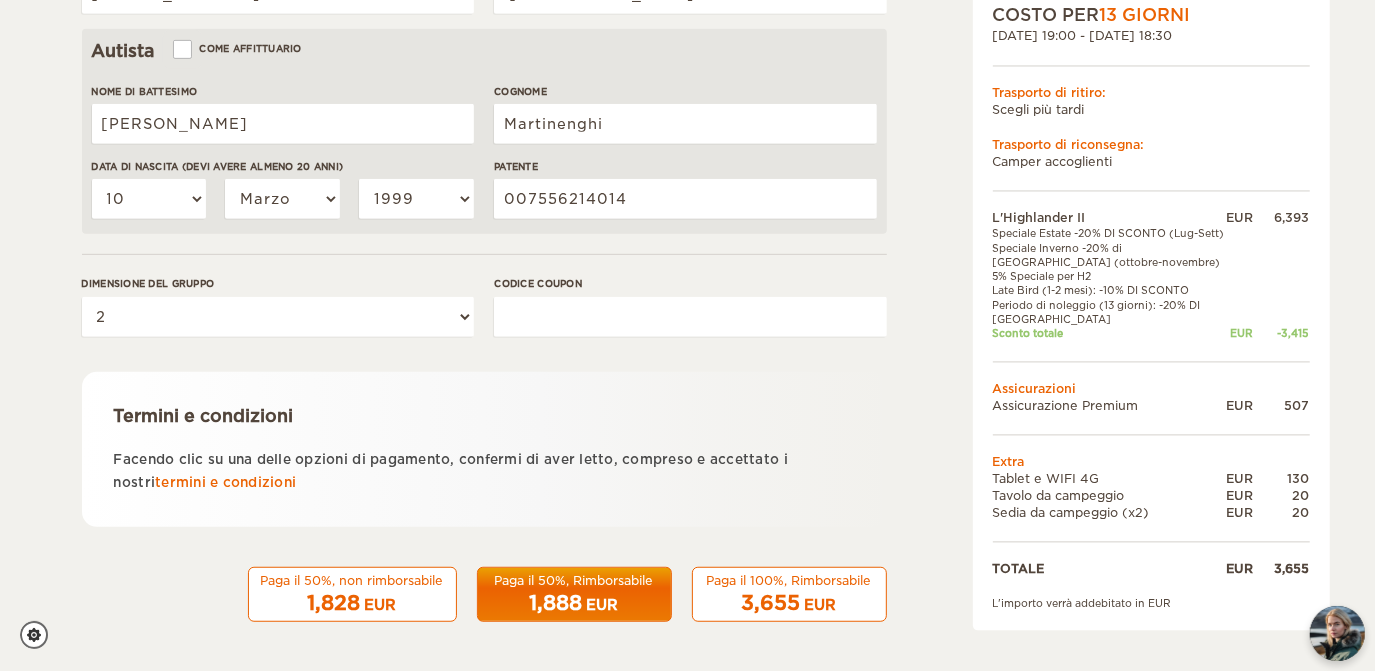 click on "3,655
EUR" at bounding box center (789, 603) 